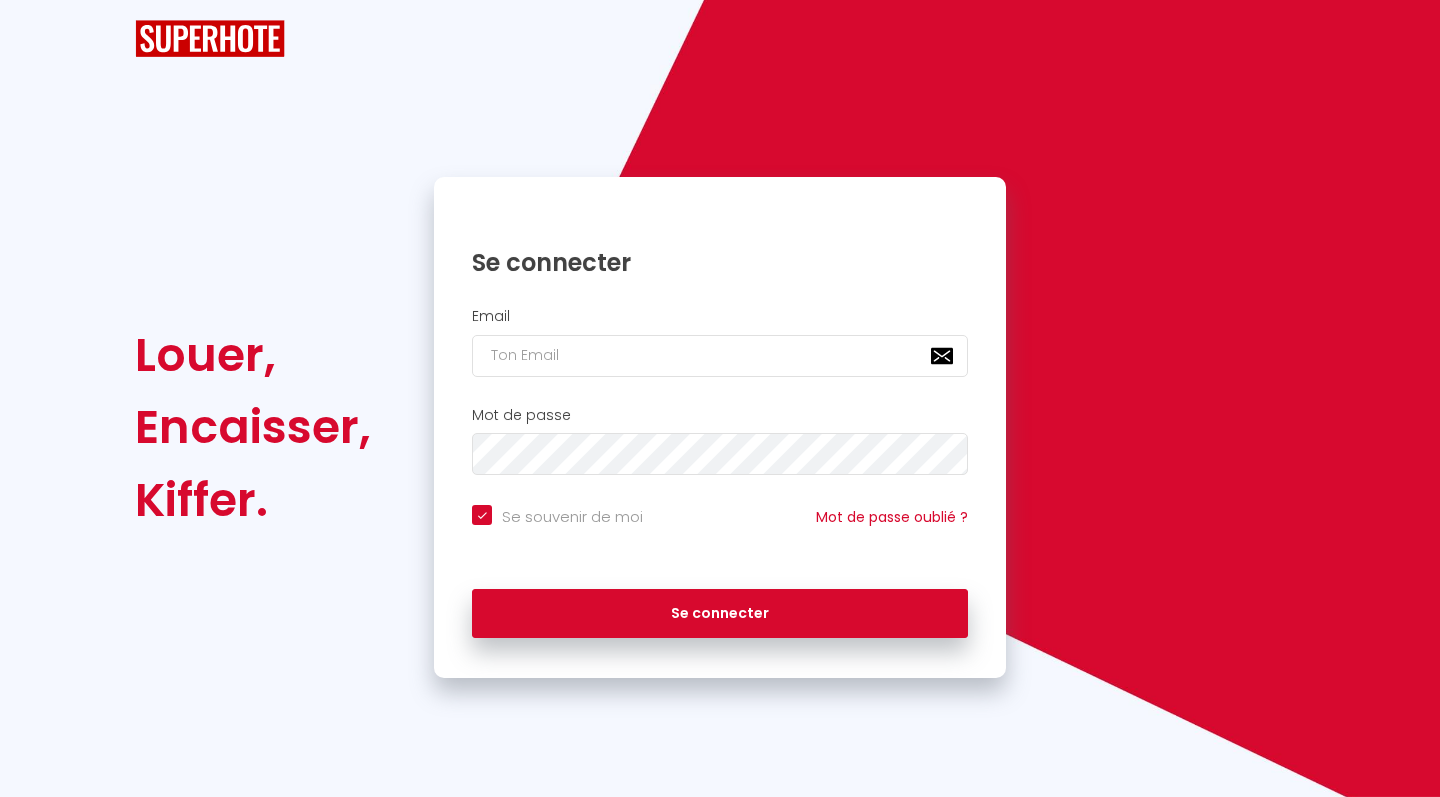 scroll, scrollTop: 0, scrollLeft: 0, axis: both 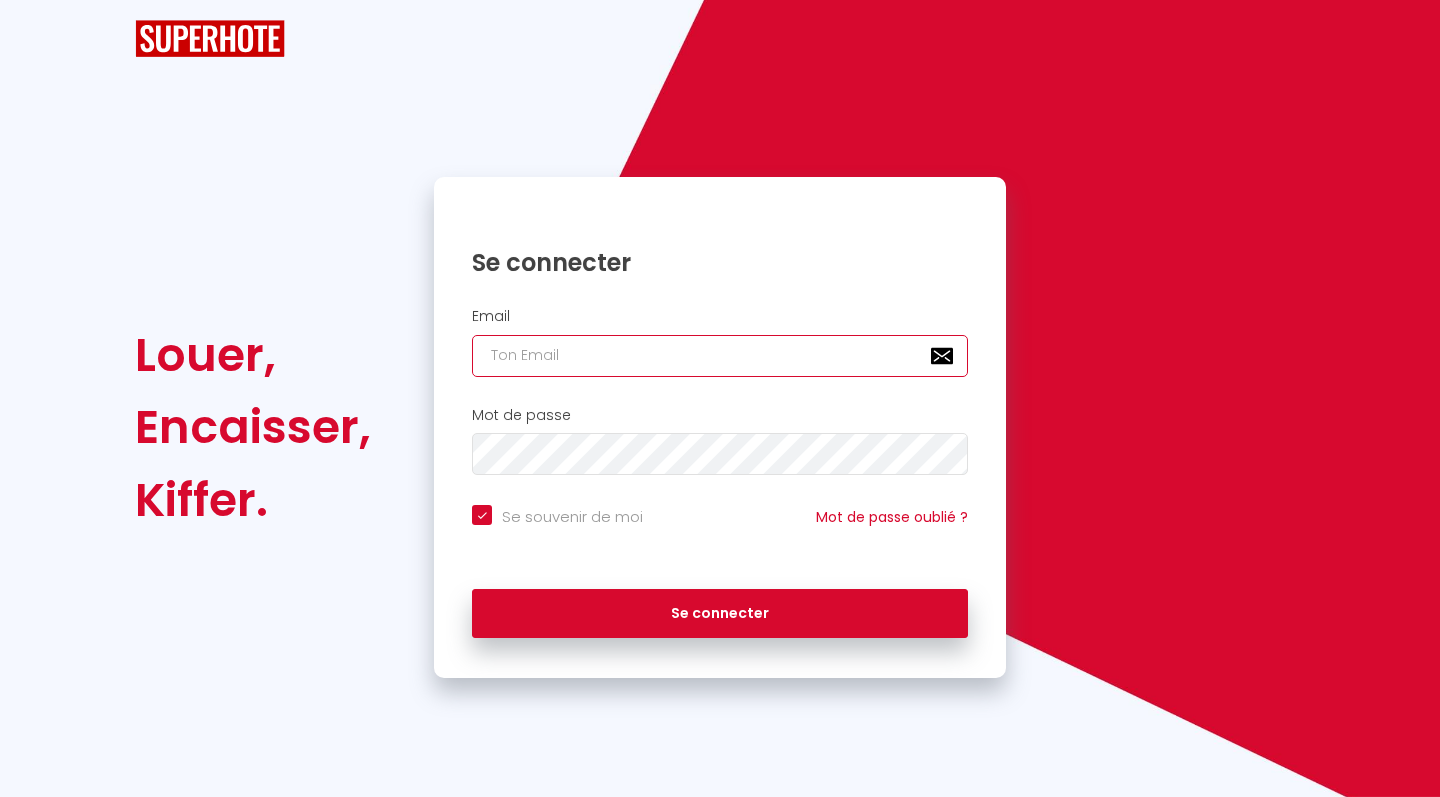 type on "b" 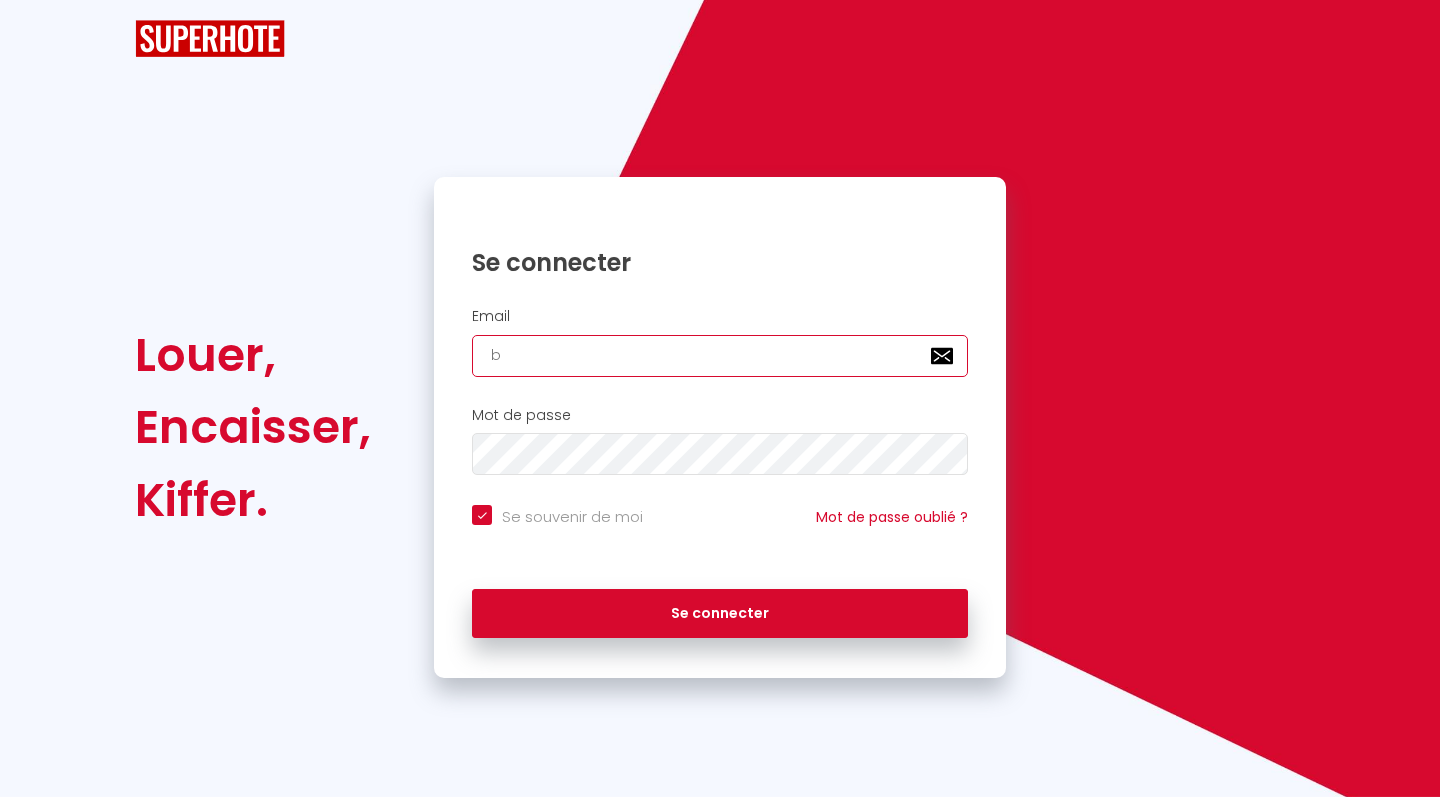 checkbox on "true" 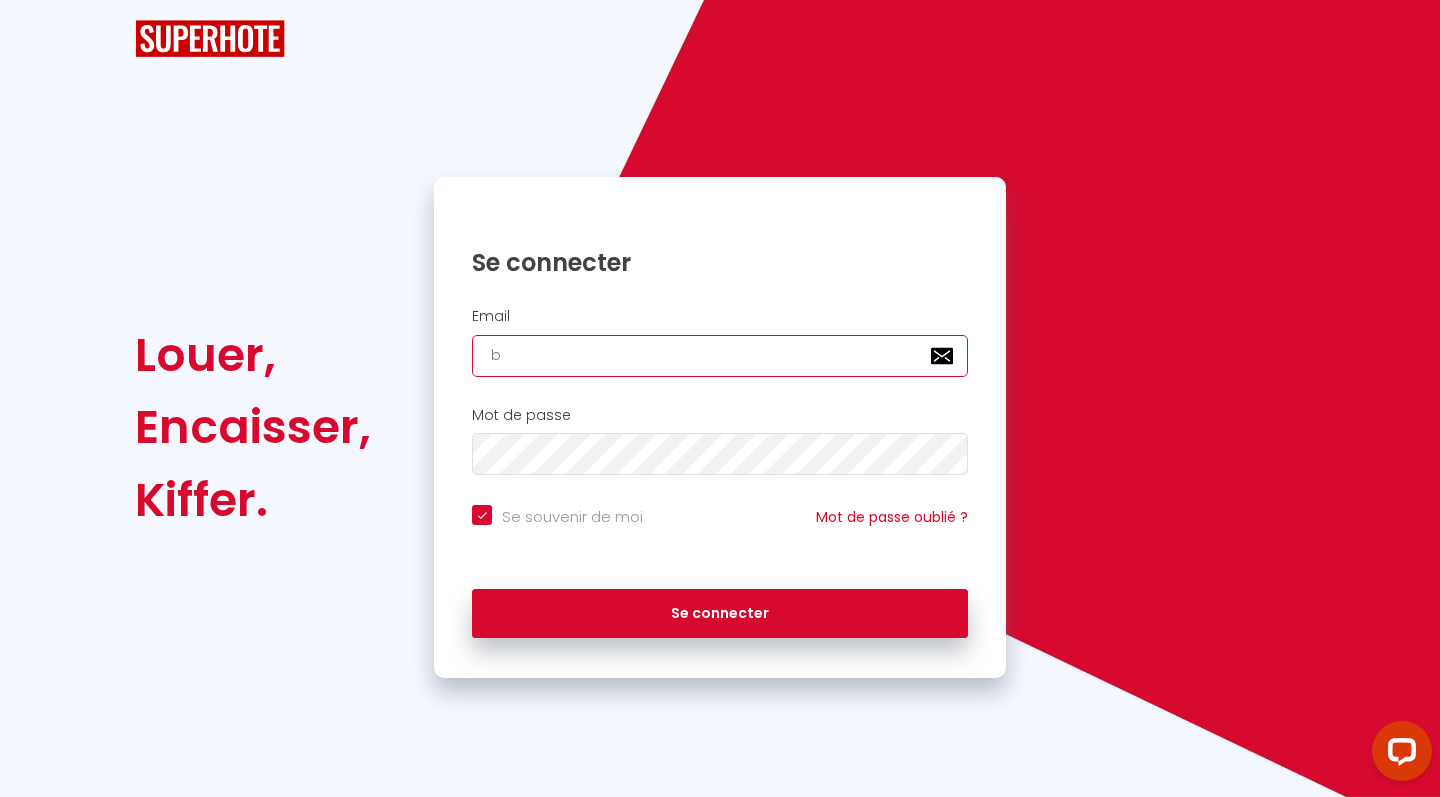 scroll, scrollTop: 0, scrollLeft: 0, axis: both 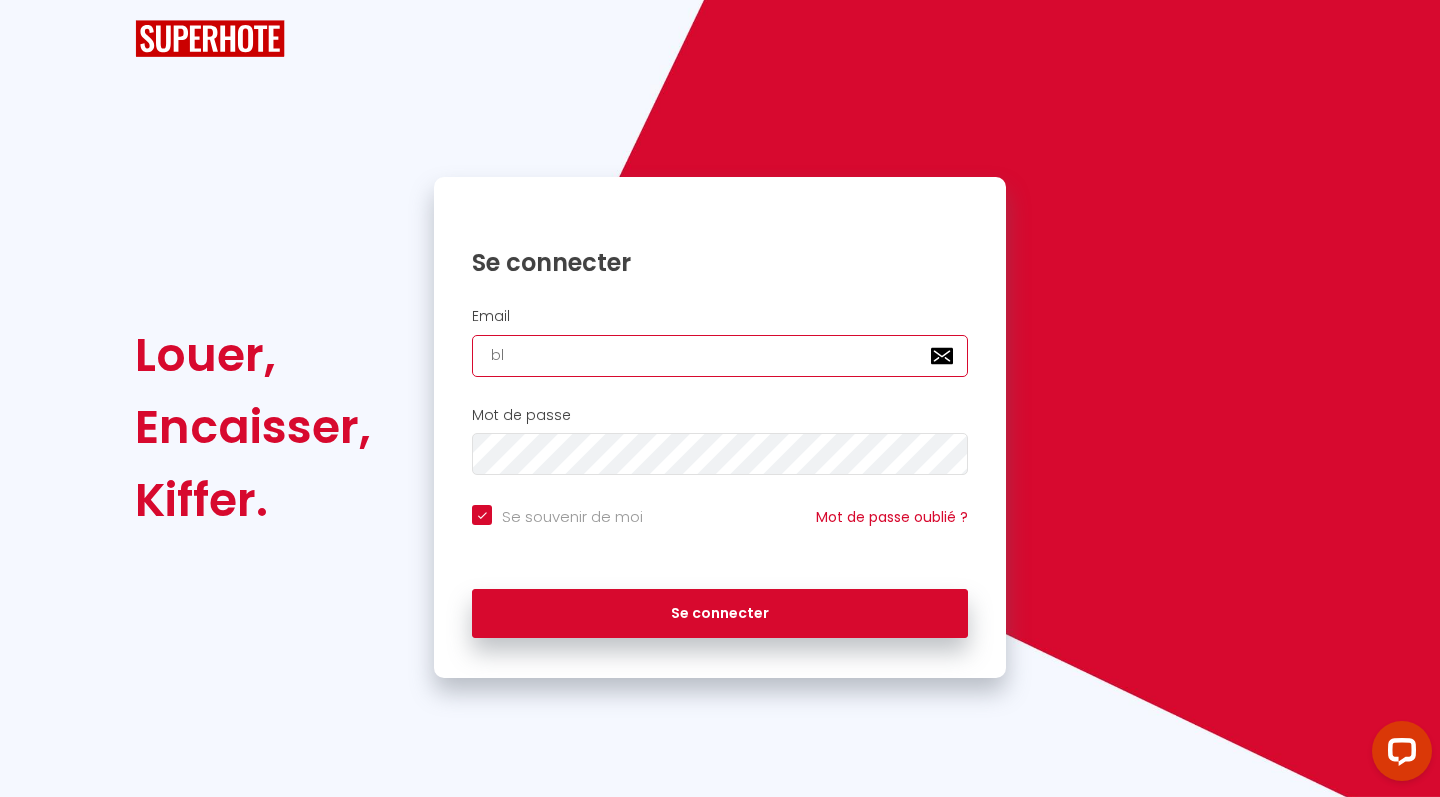 checkbox on "true" 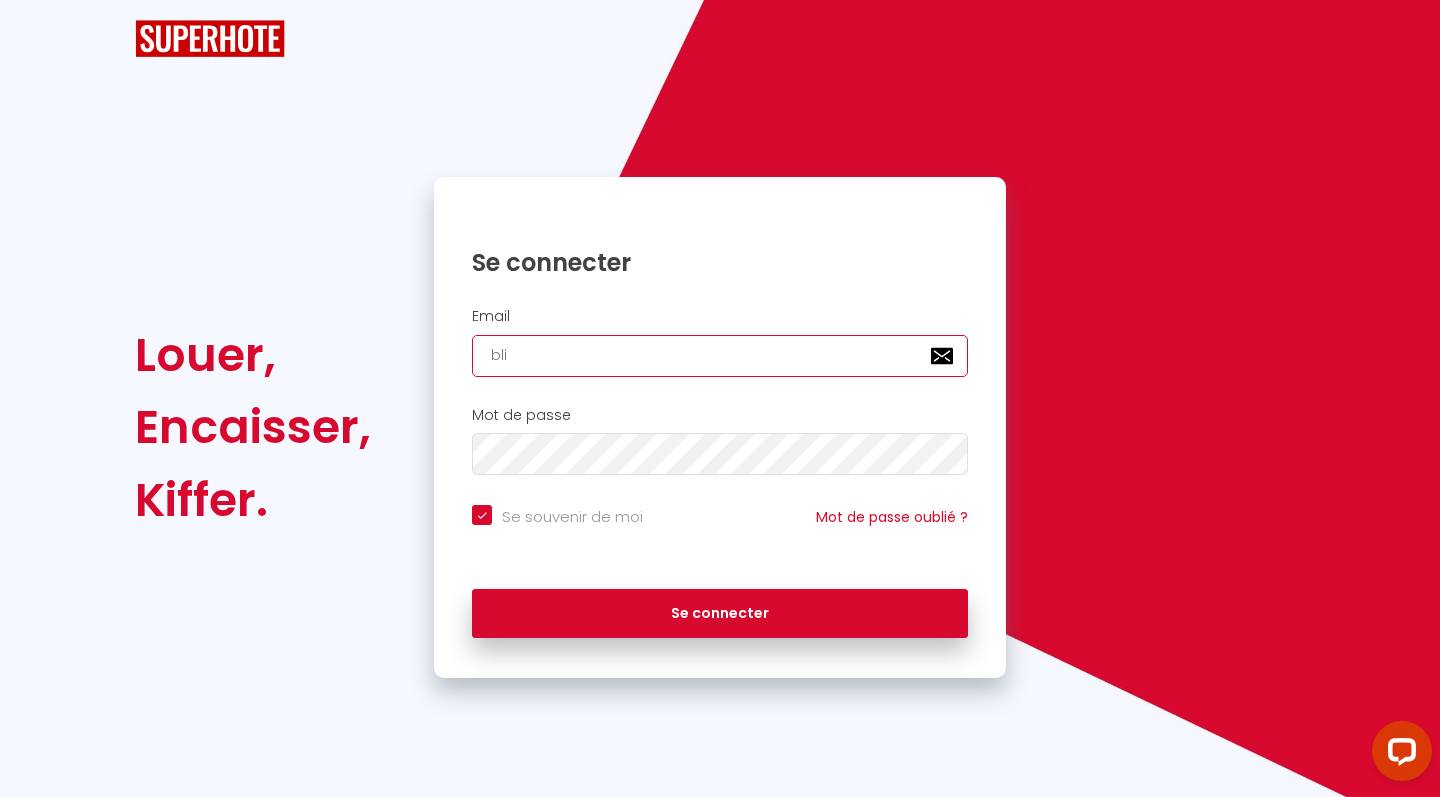 checkbox on "true" 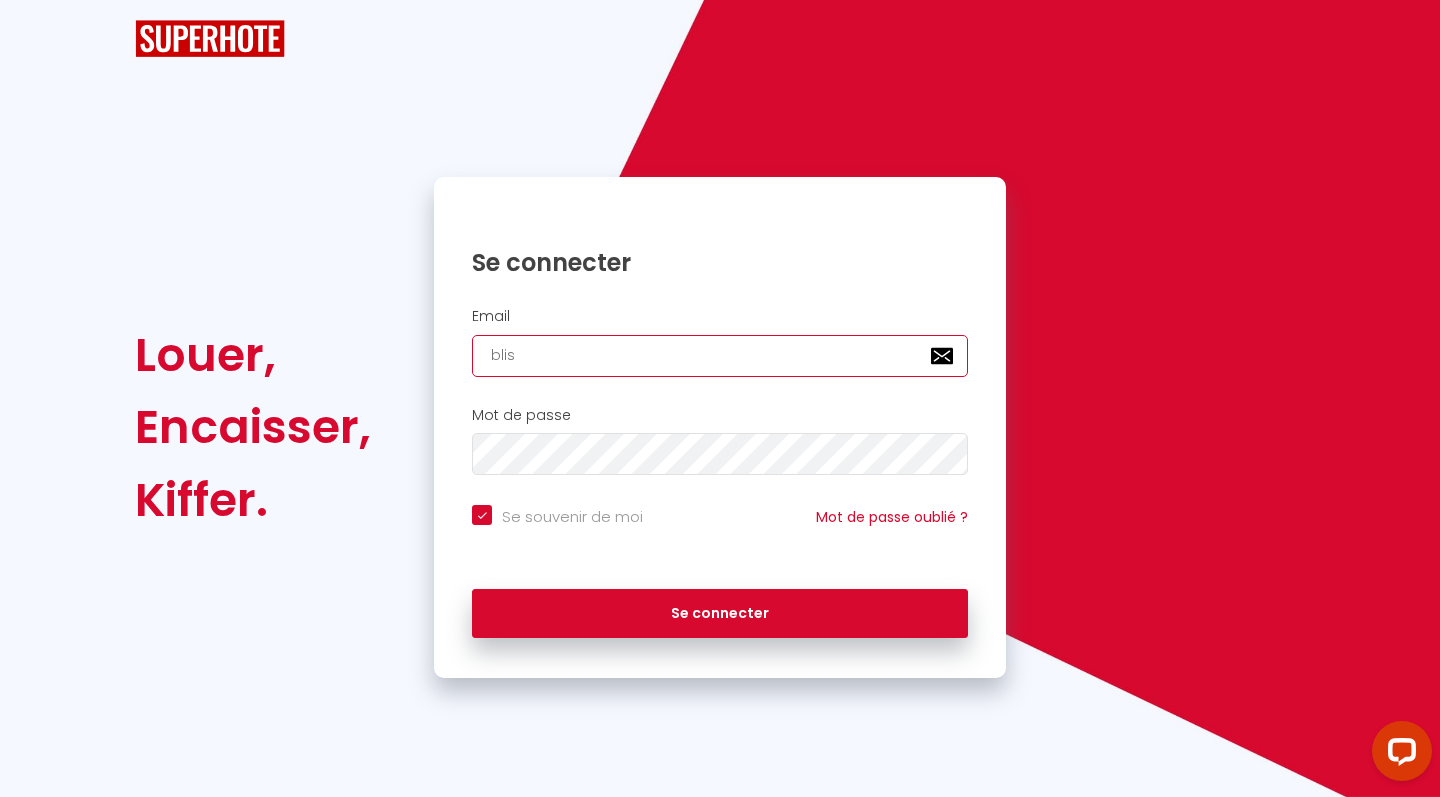 checkbox on "true" 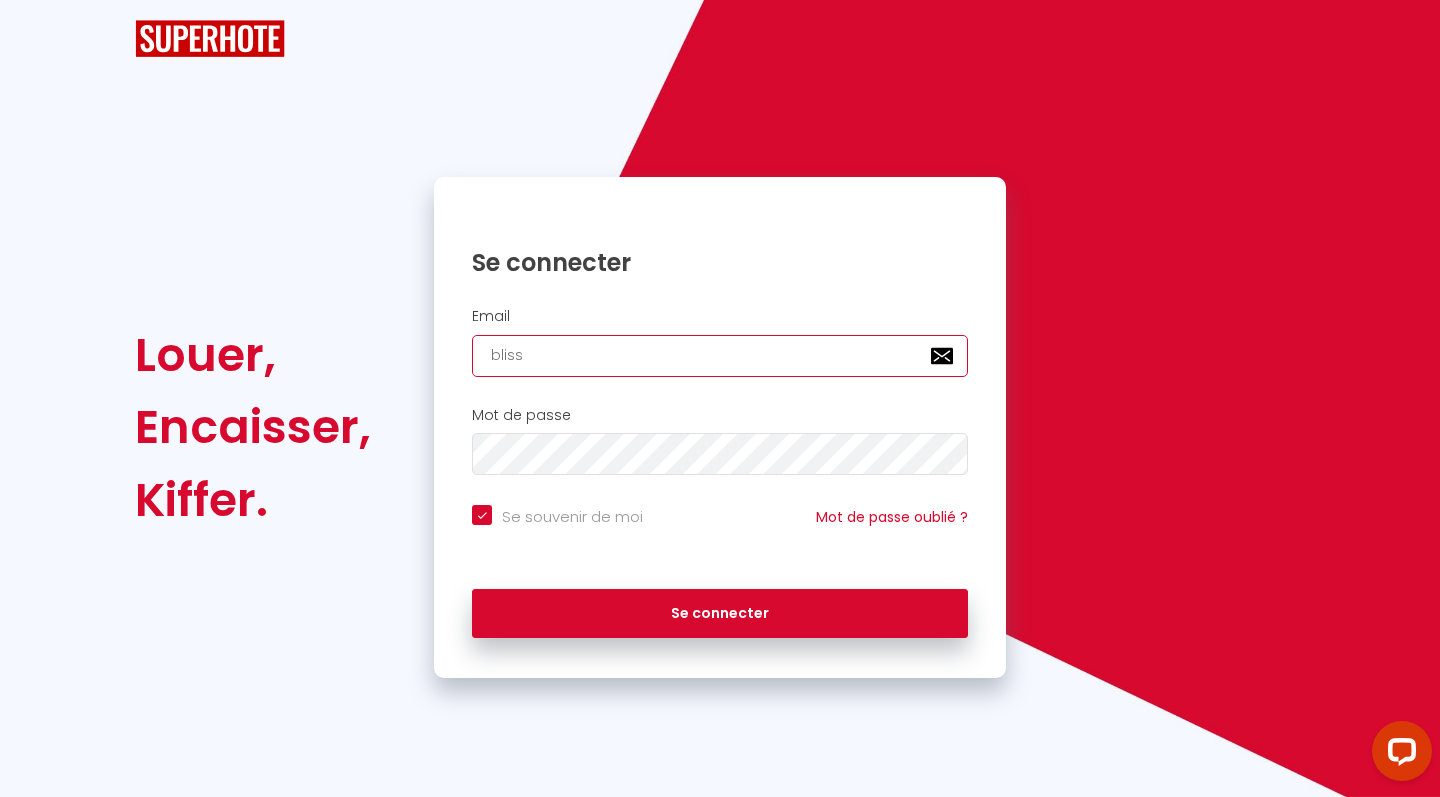 checkbox on "true" 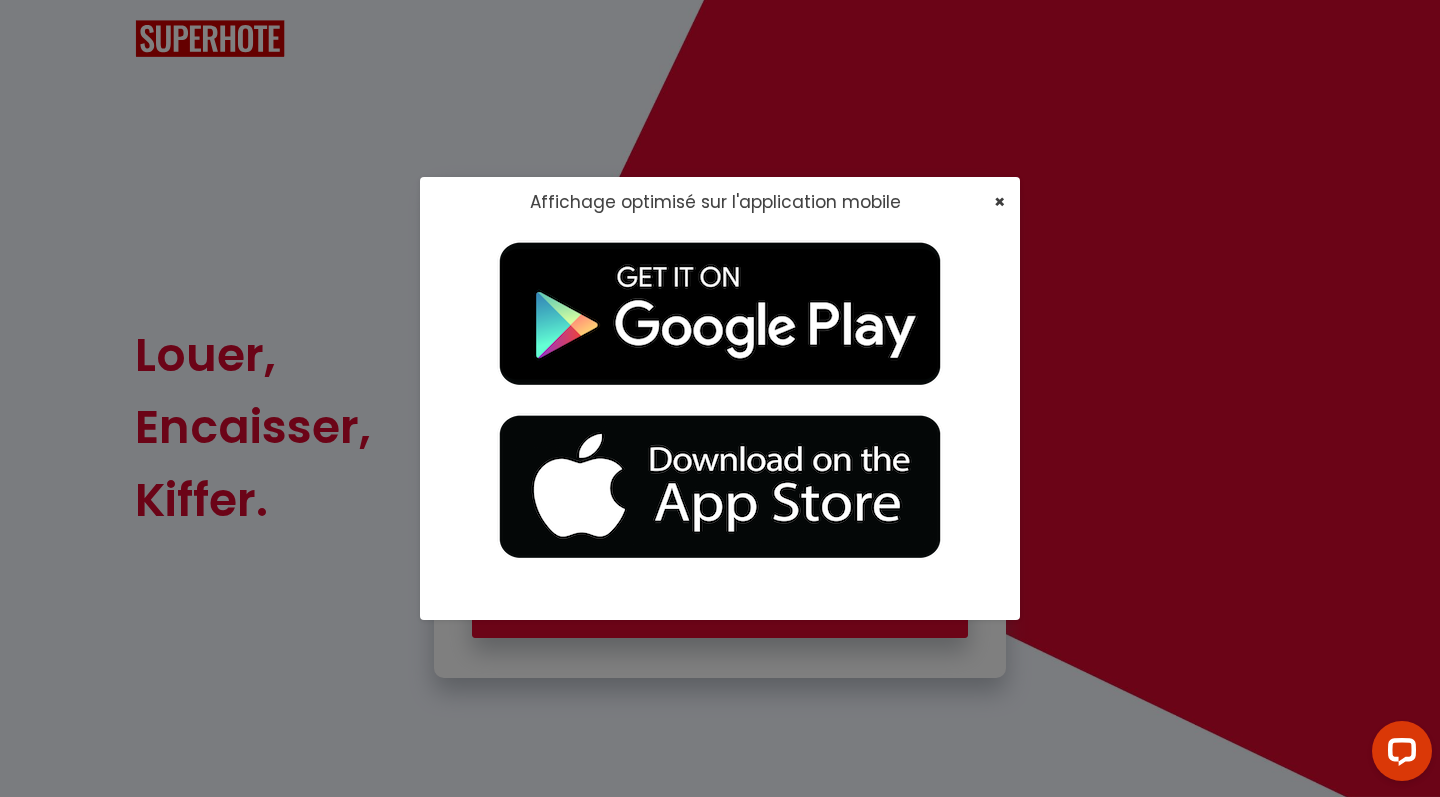 click on "×" at bounding box center (999, 201) 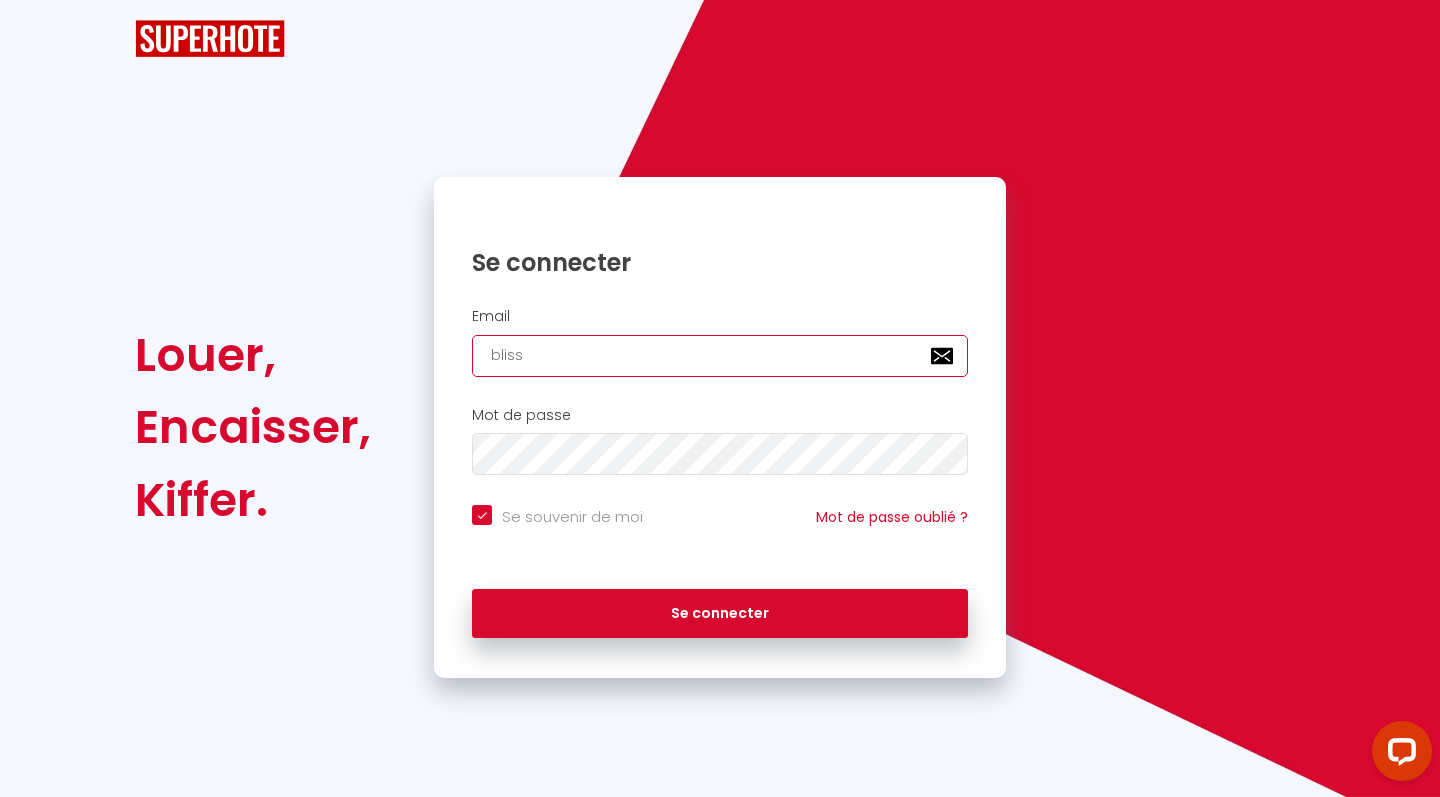 click on "bliss" at bounding box center [720, 356] 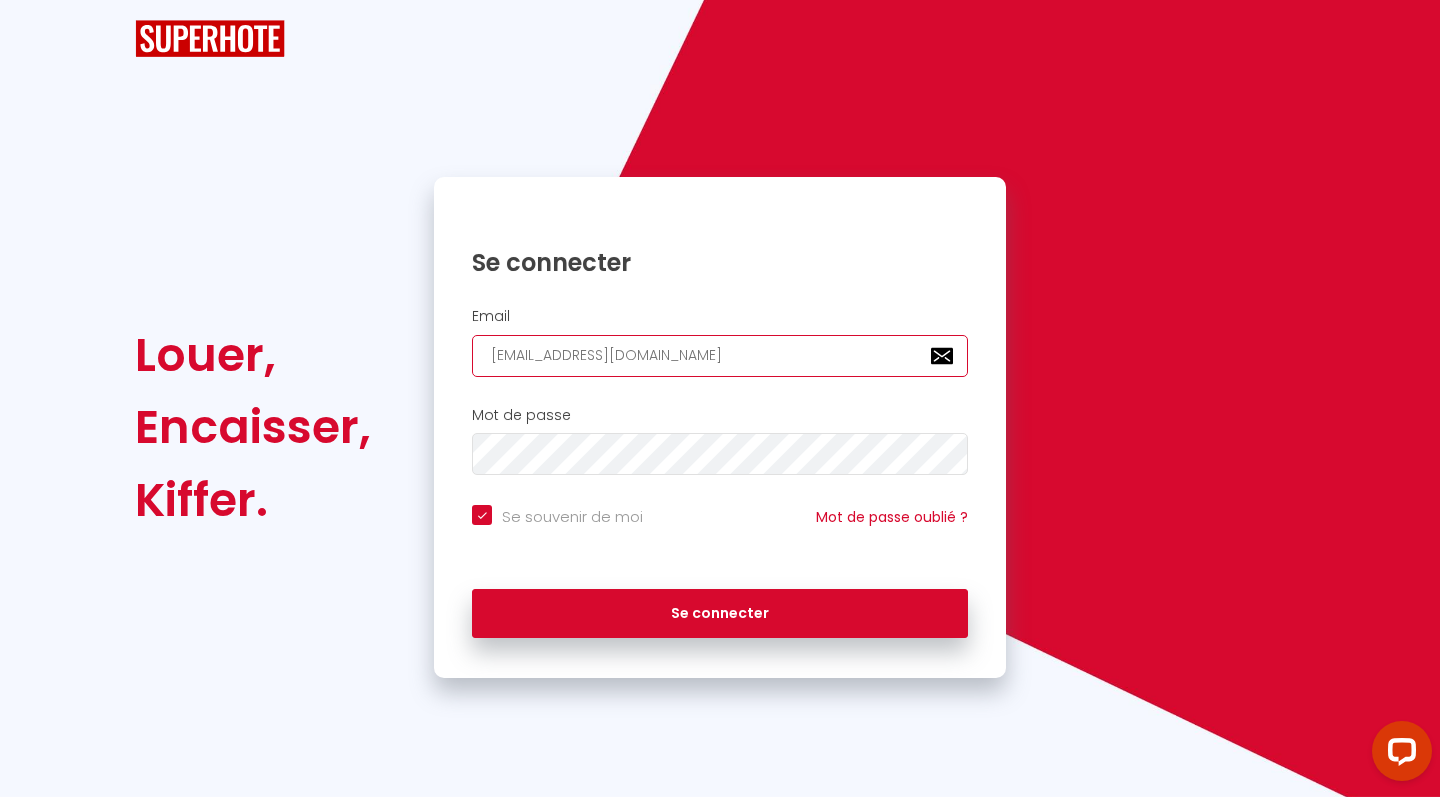checkbox on "true" 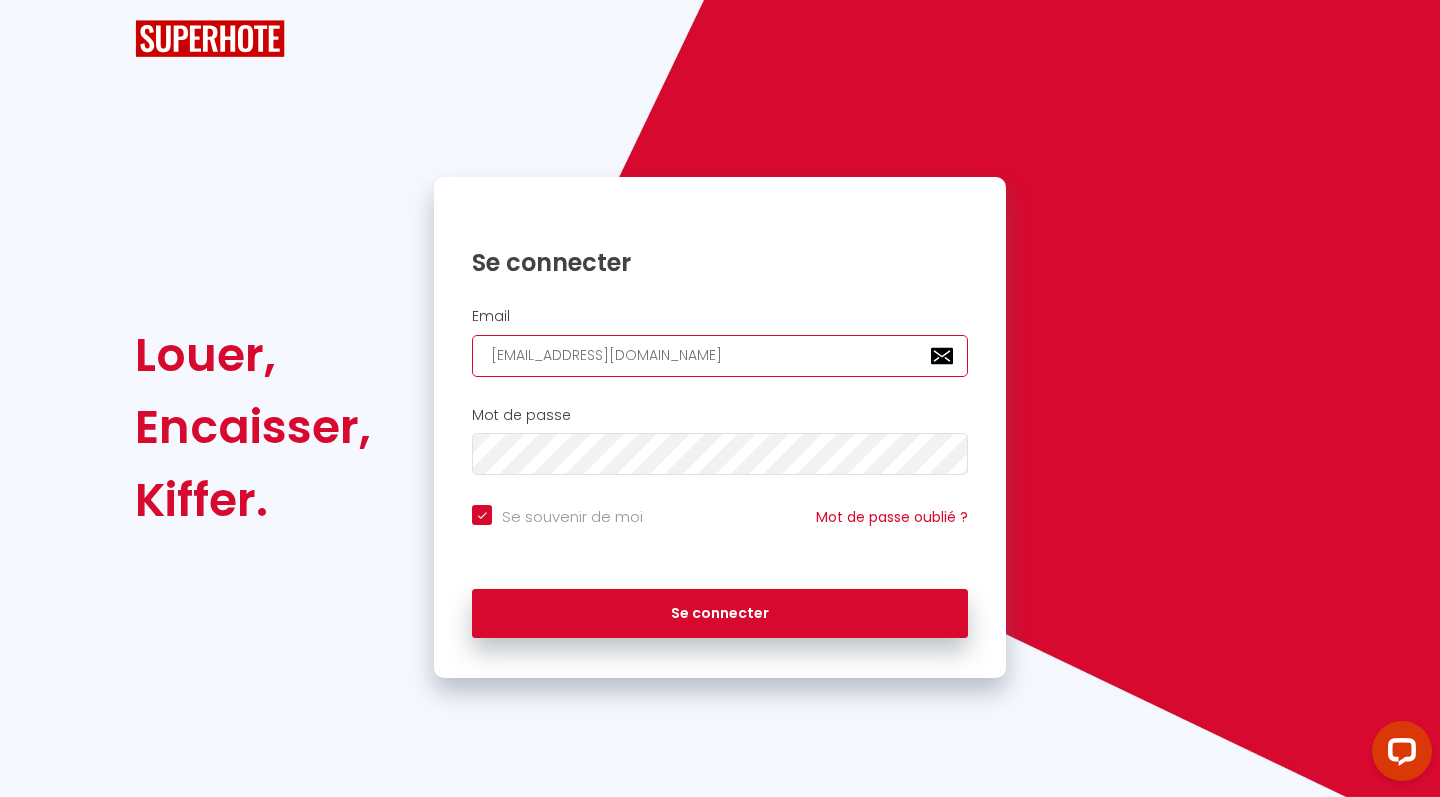 type on "[EMAIL_ADDRESS][DOMAIN_NAME]" 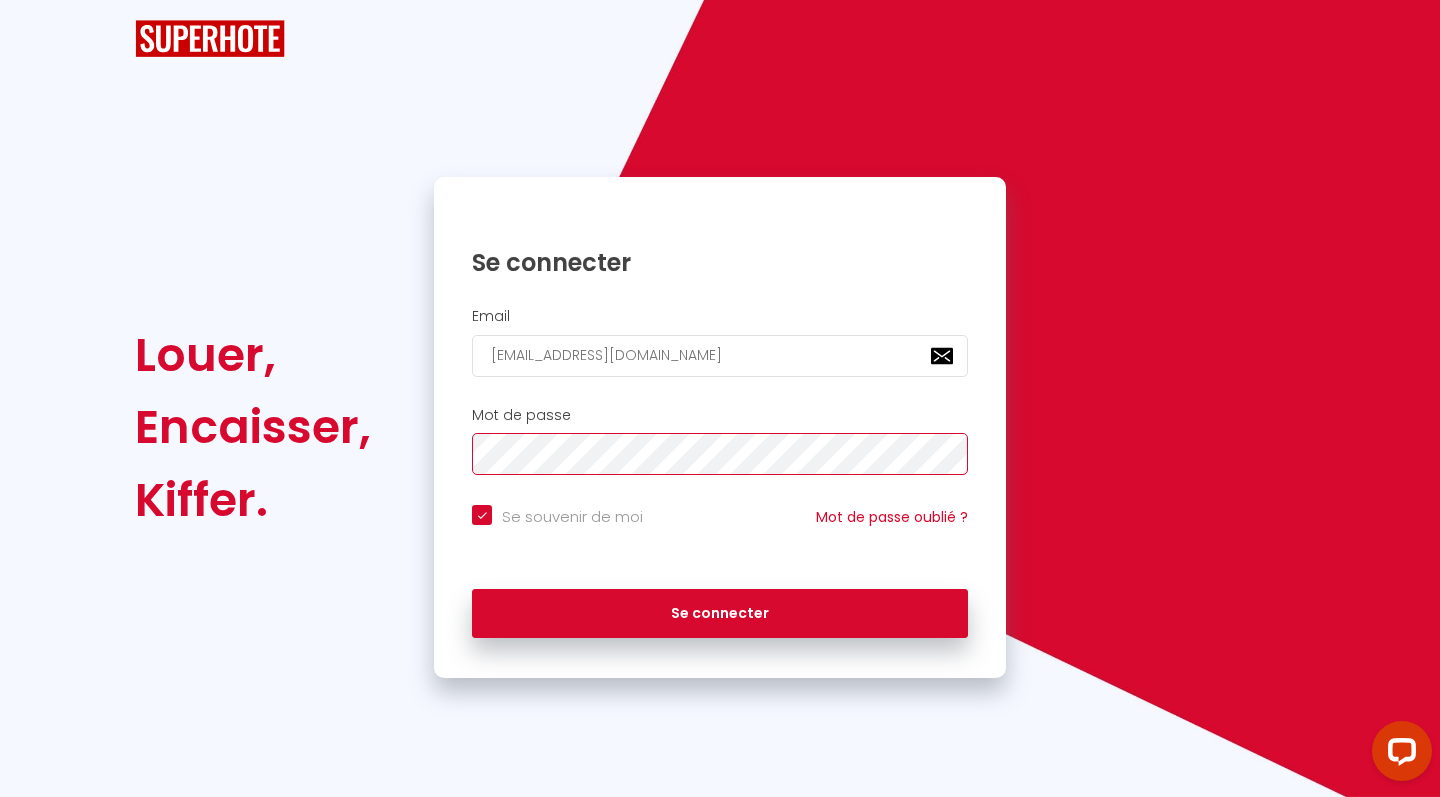 click on "Se connecter" at bounding box center [720, 614] 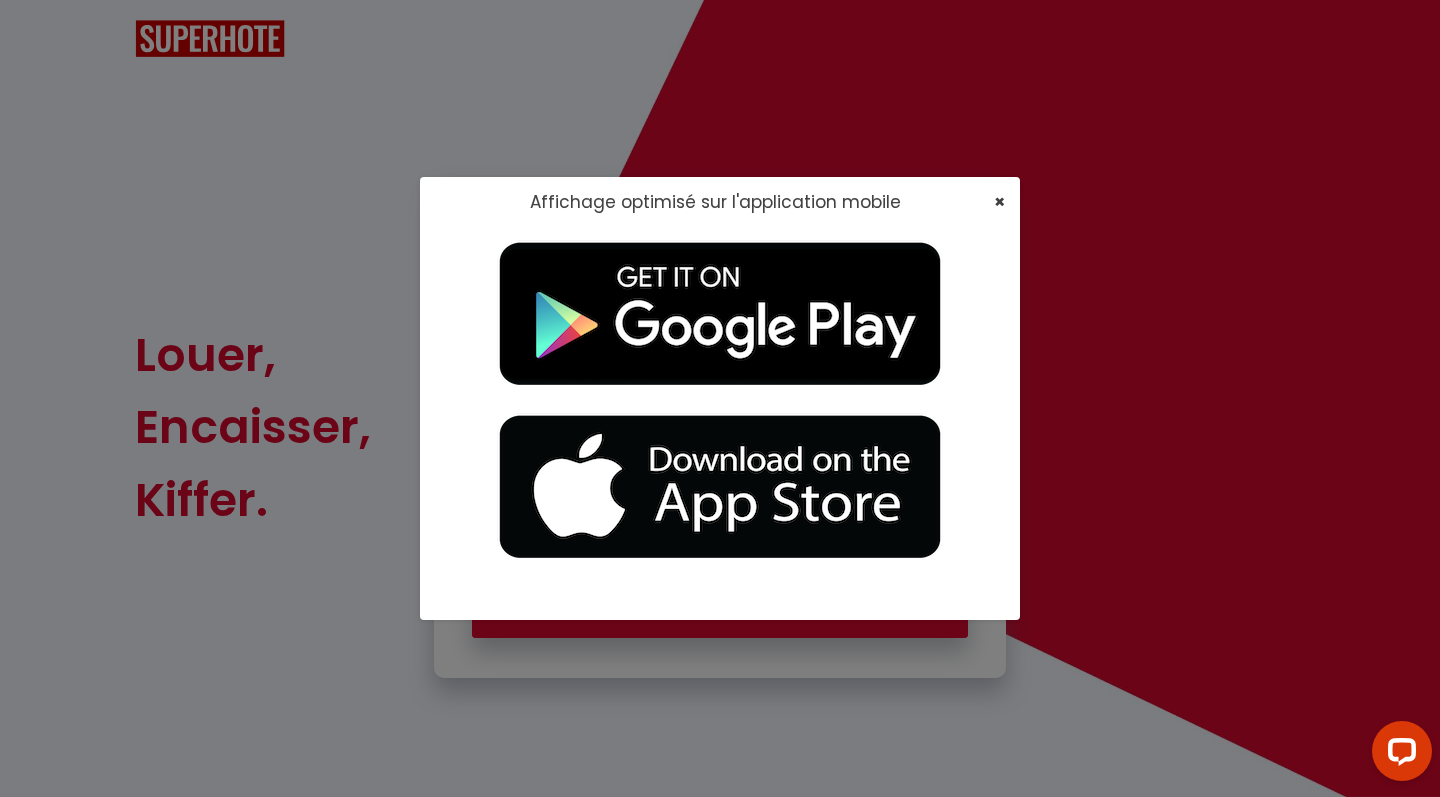 click on "×" at bounding box center (999, 201) 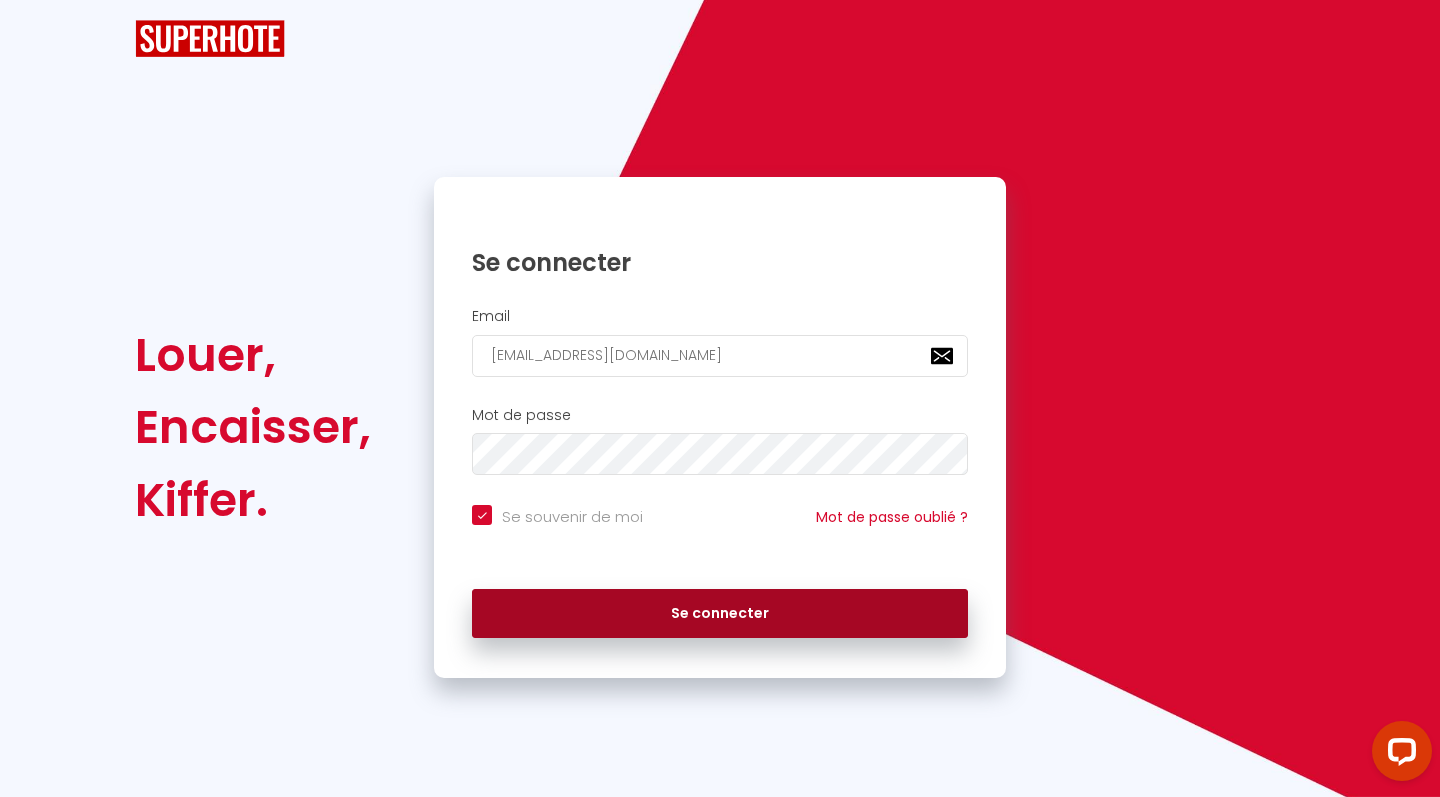 click on "Se connecter" at bounding box center (720, 614) 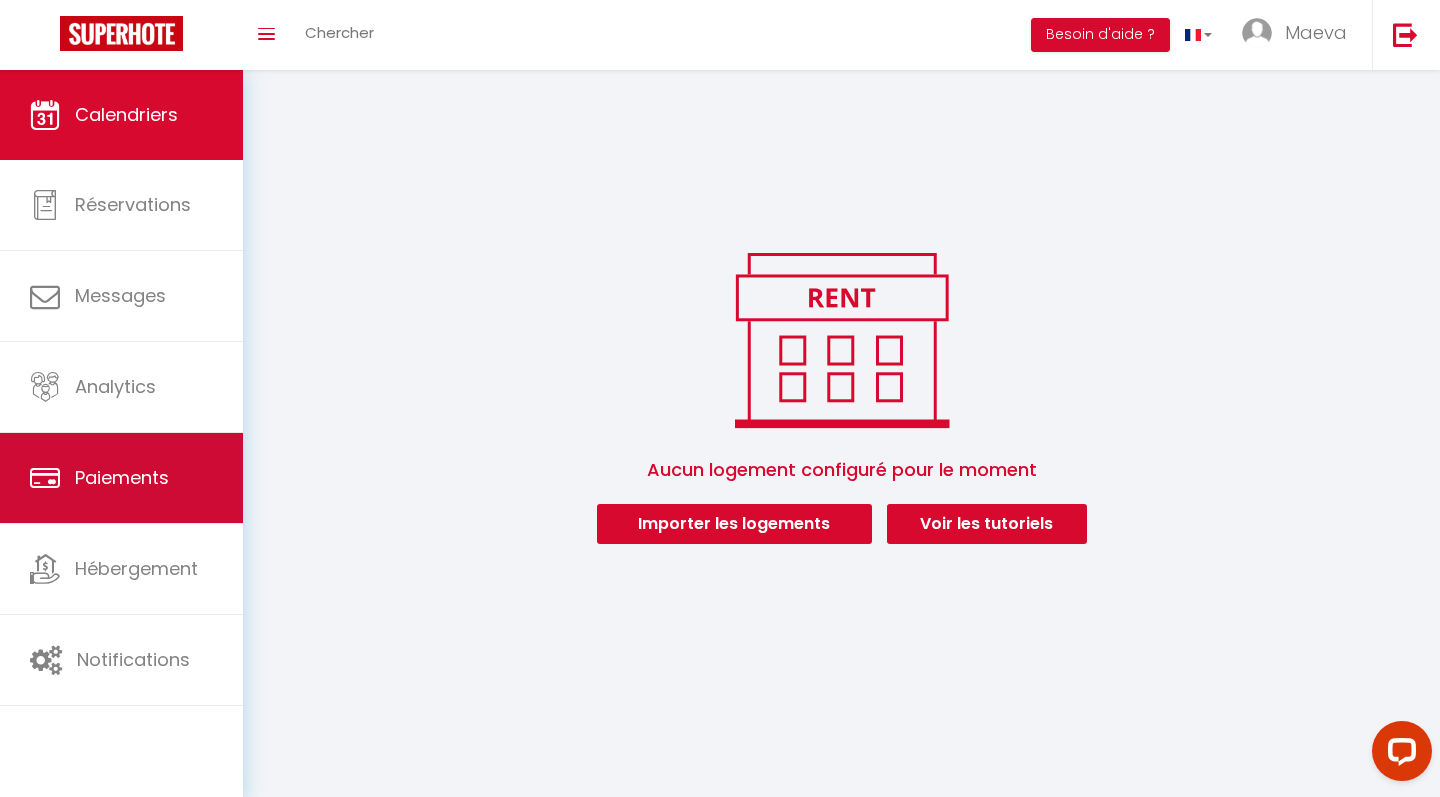 click on "Paiements" at bounding box center [121, 478] 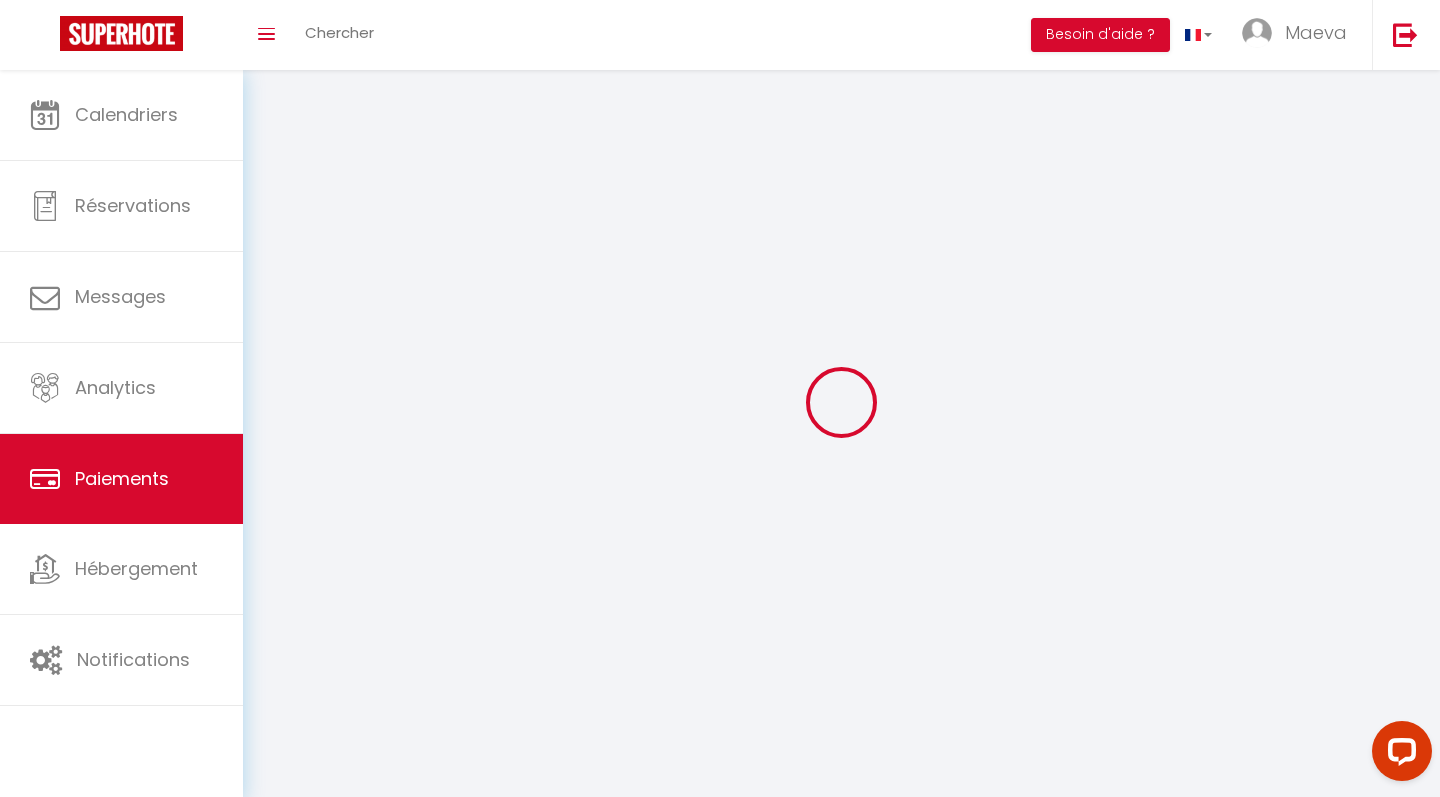 select on "2" 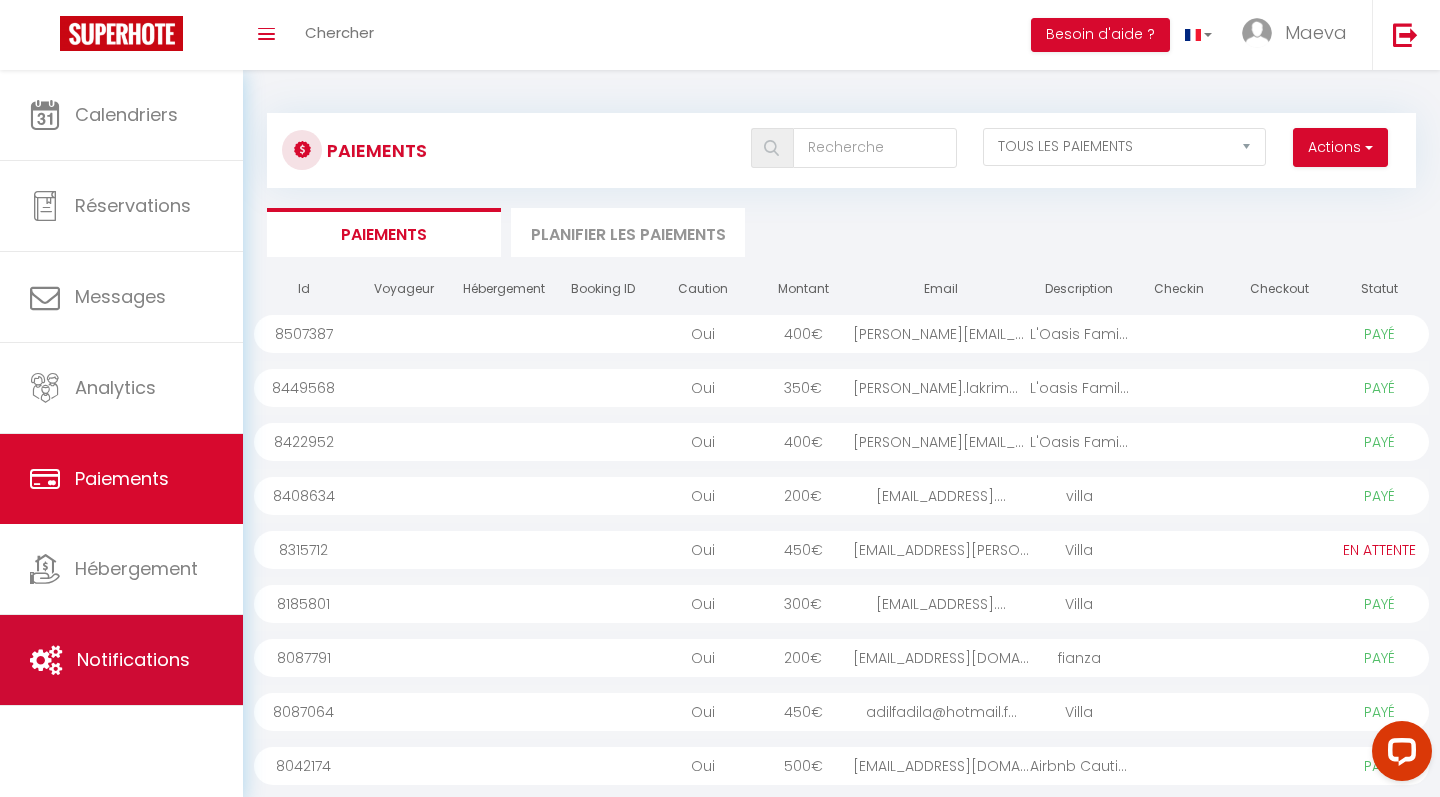 click on "Notifications" at bounding box center (121, 660) 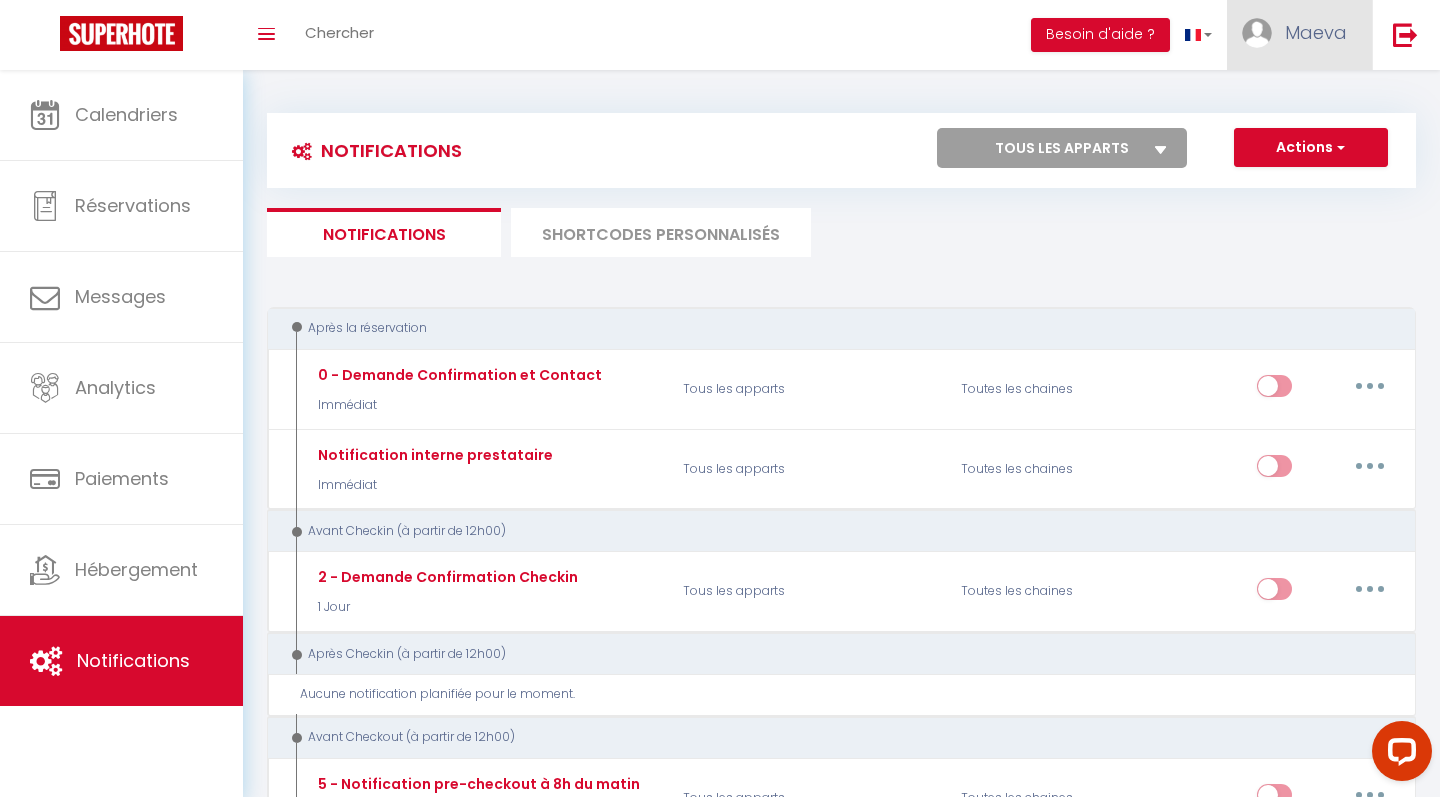 click on "Maeva" at bounding box center [1299, 35] 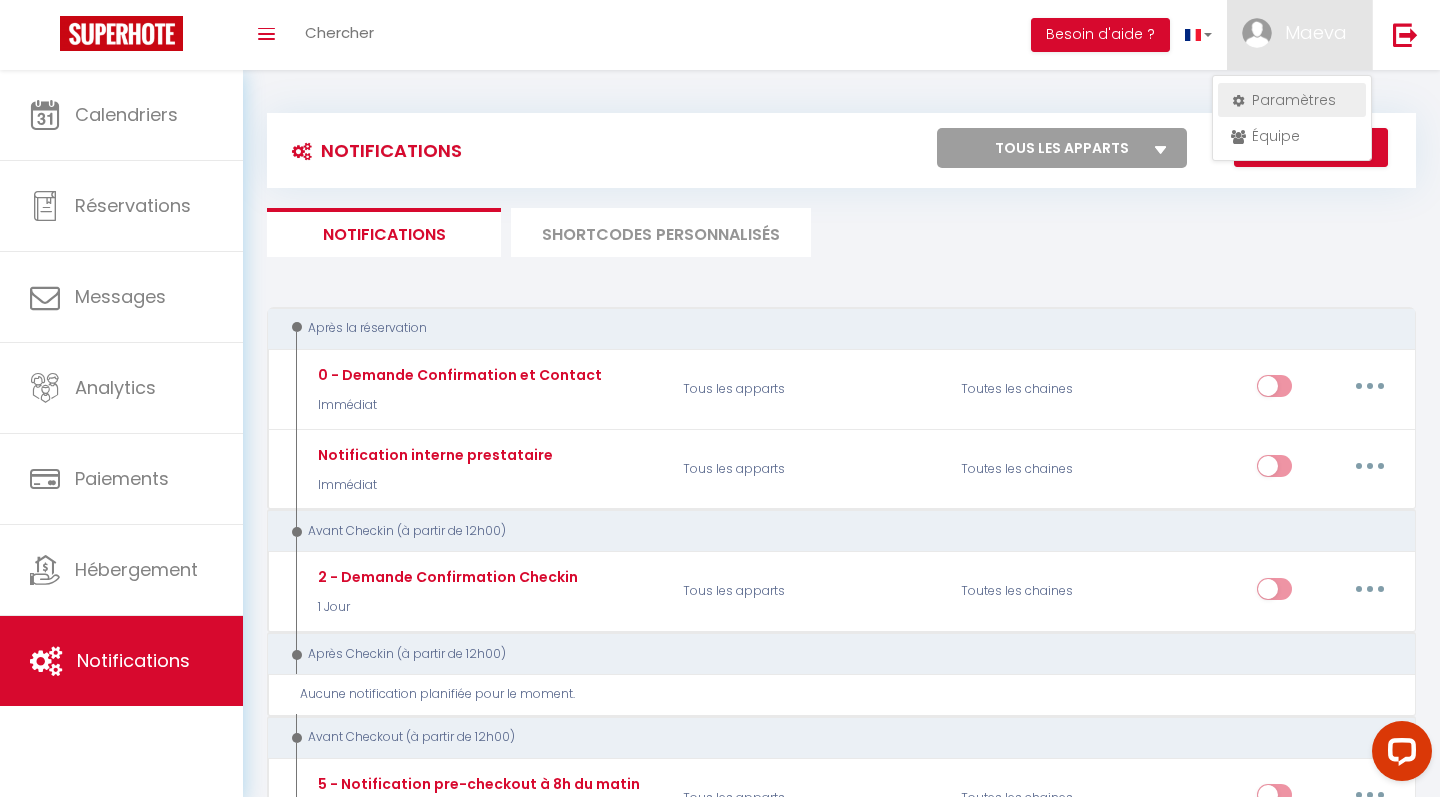click on "Paramètres" at bounding box center [1292, 100] 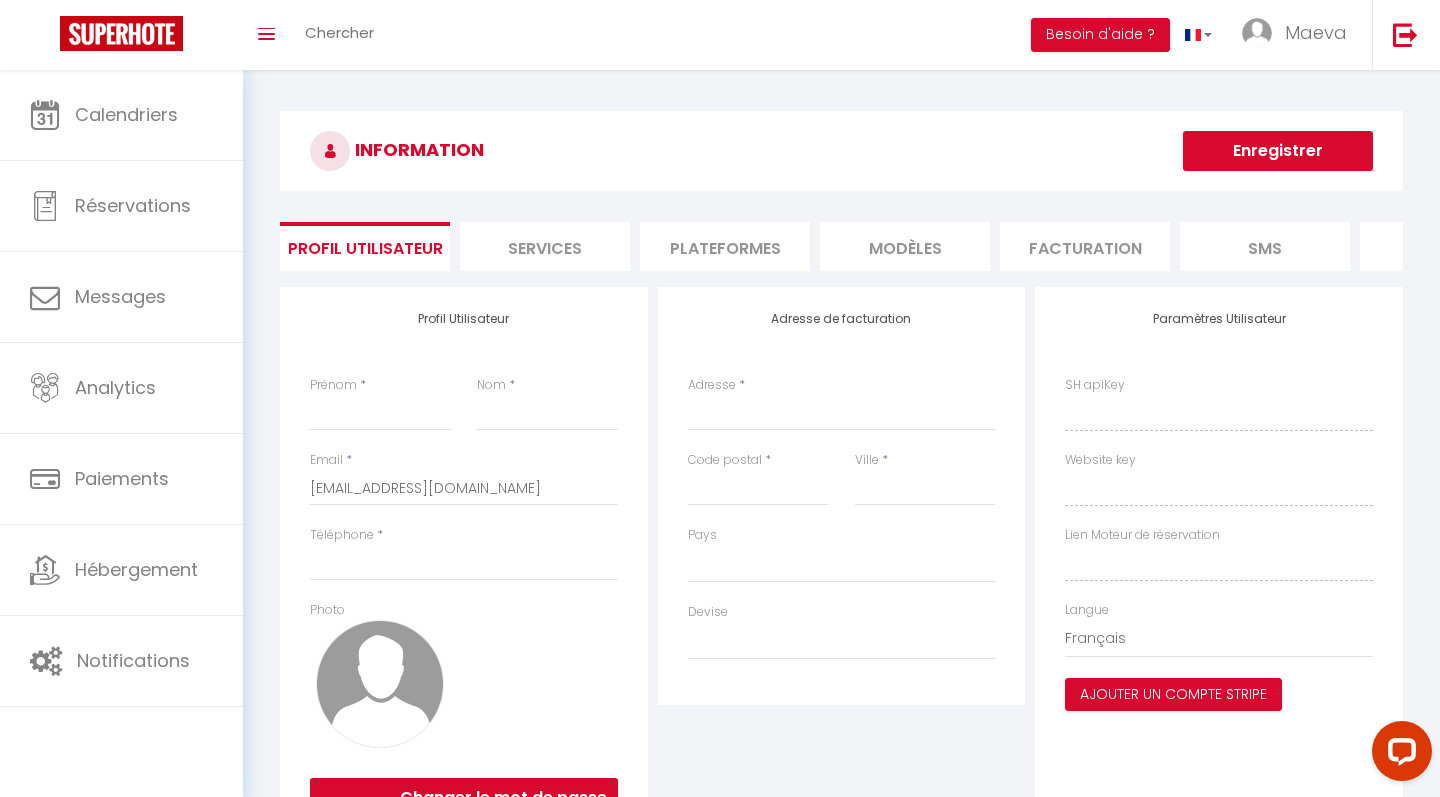 type on "Maeva" 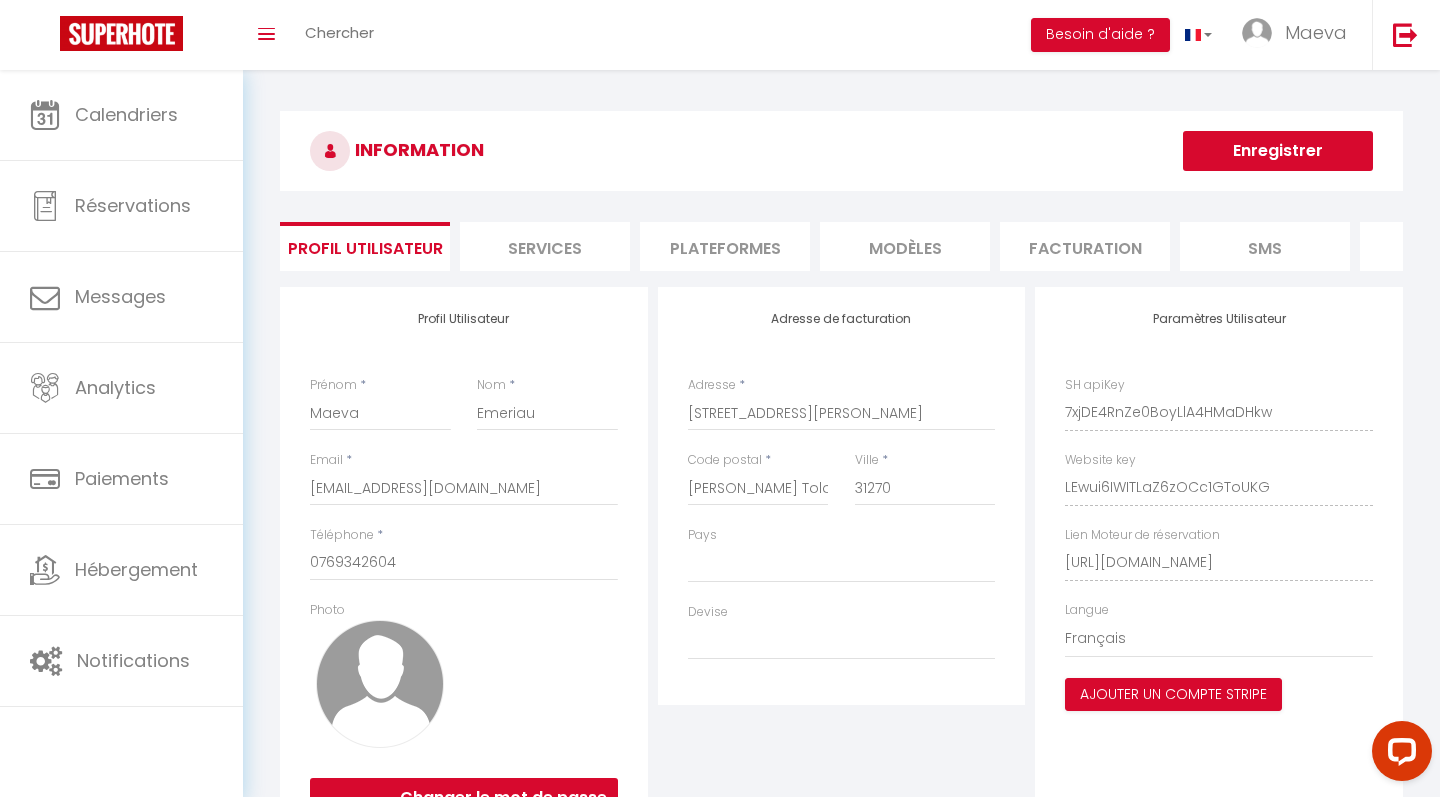 select on "28" 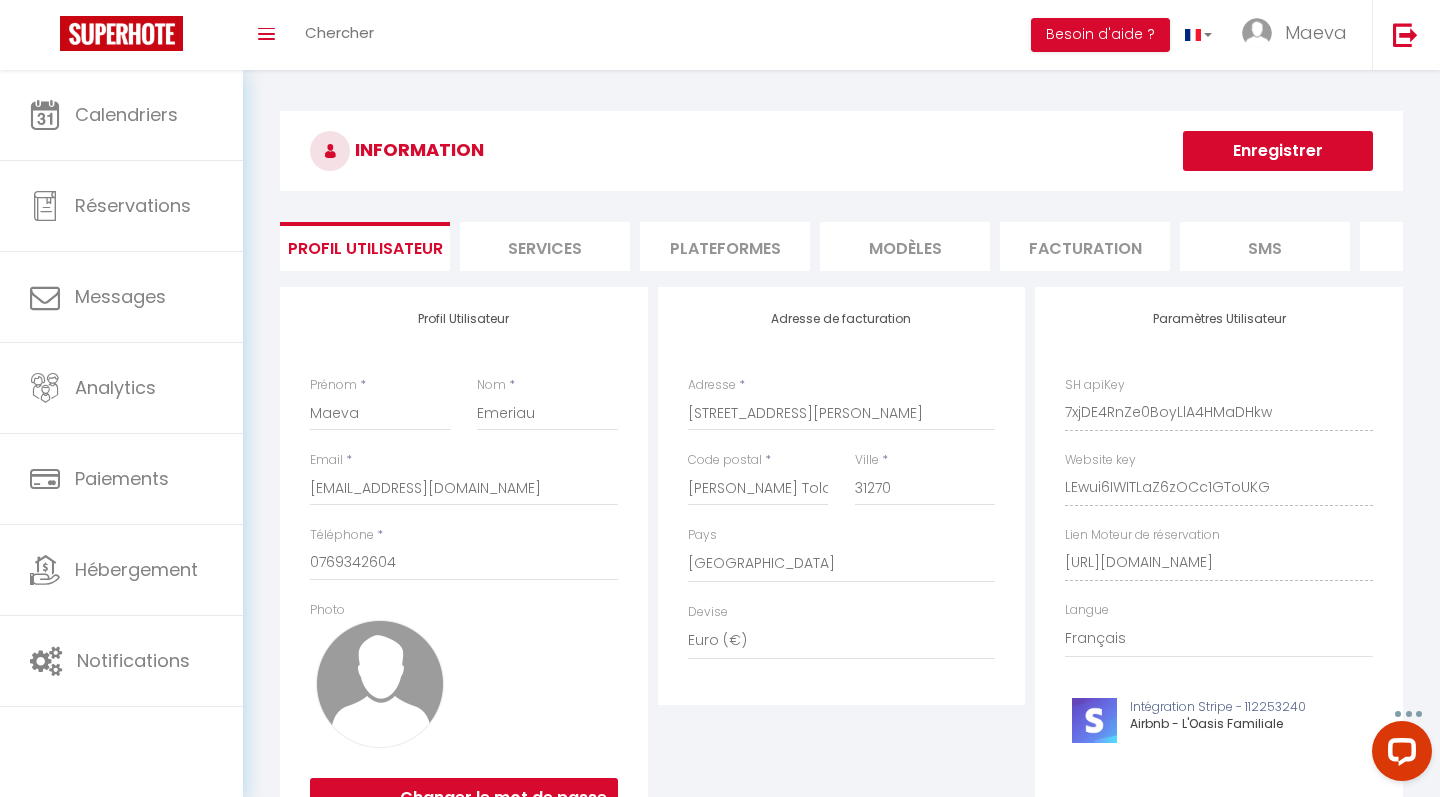 click on "Facturation" at bounding box center (1085, 246) 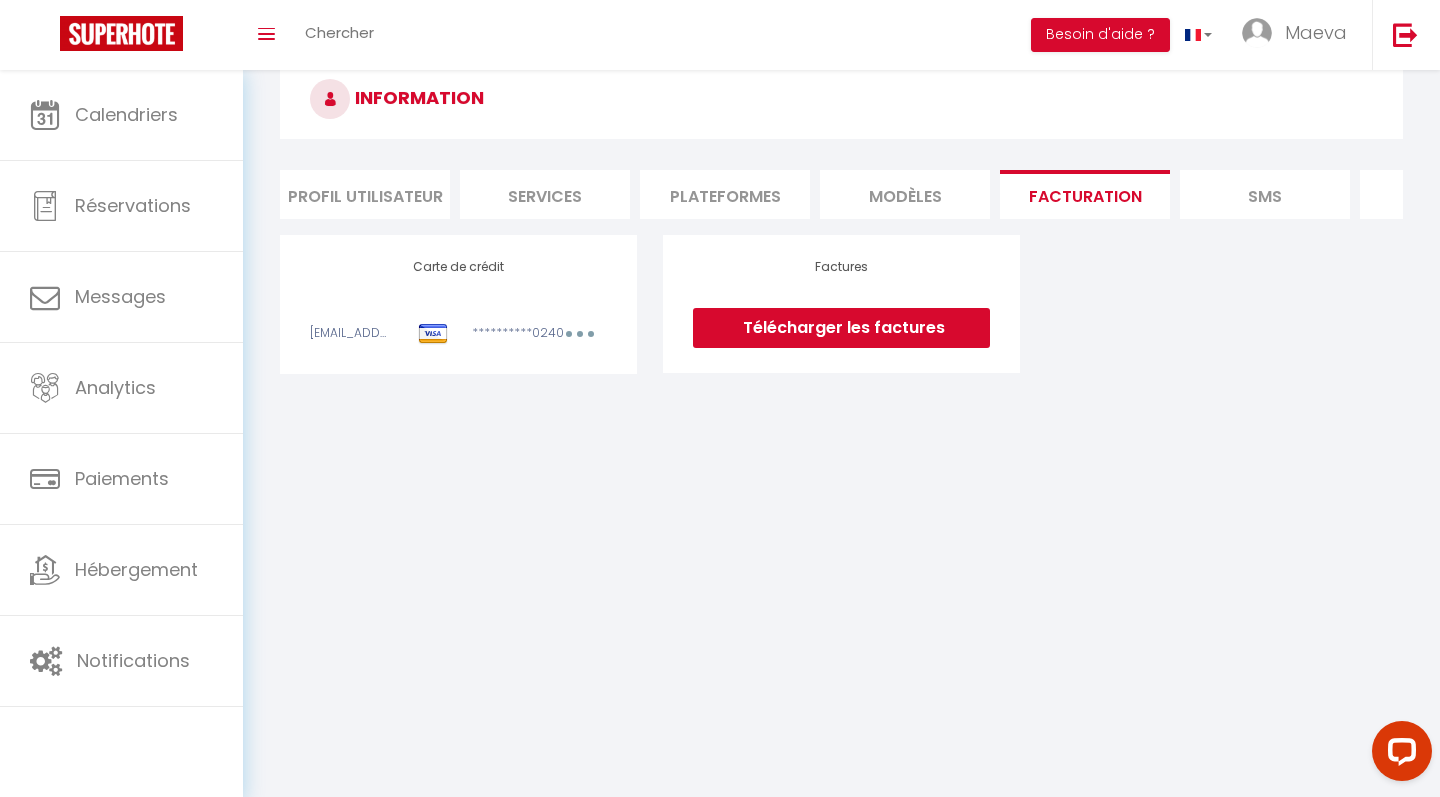 scroll, scrollTop: 53, scrollLeft: 0, axis: vertical 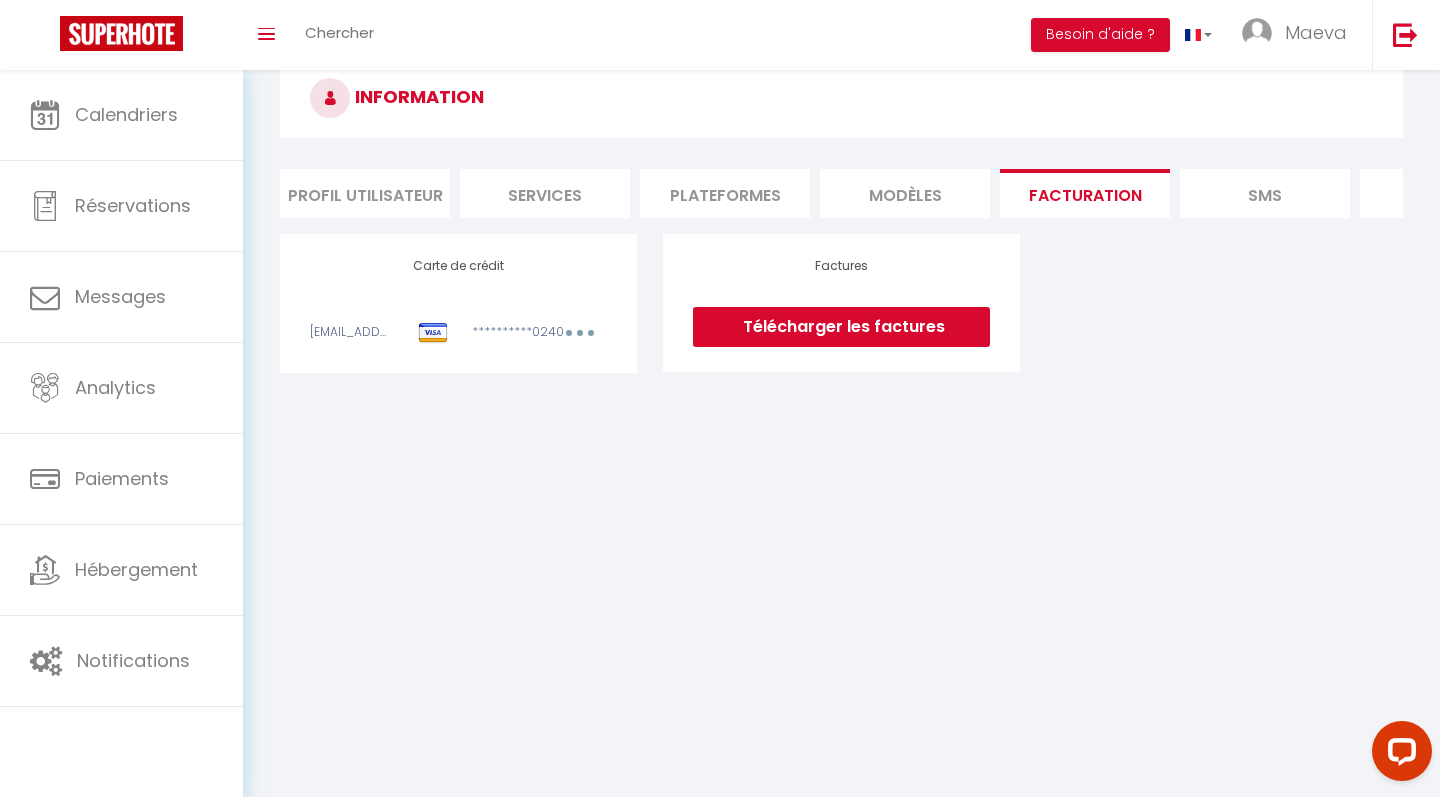 click on "Services" at bounding box center (545, 193) 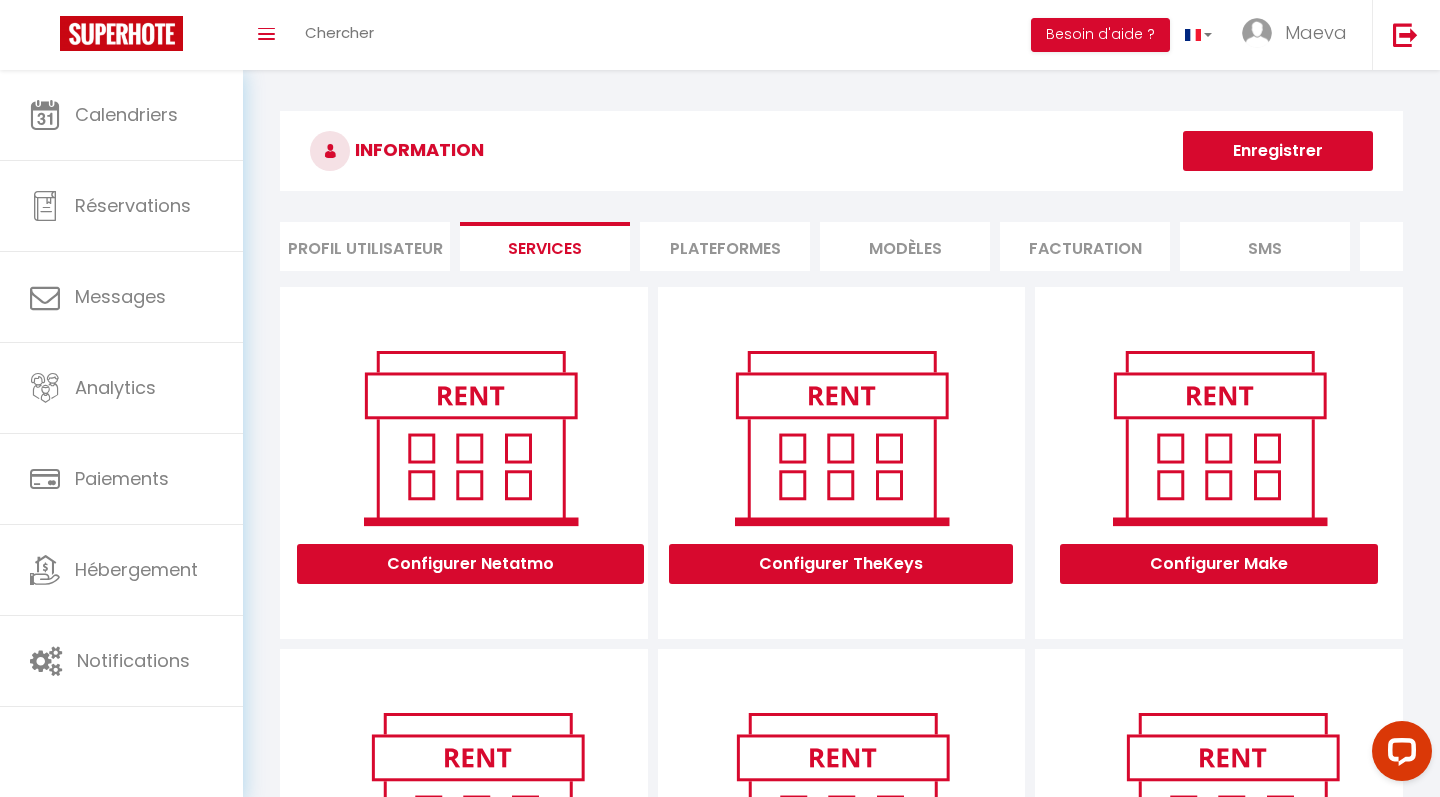 scroll, scrollTop: 0, scrollLeft: 0, axis: both 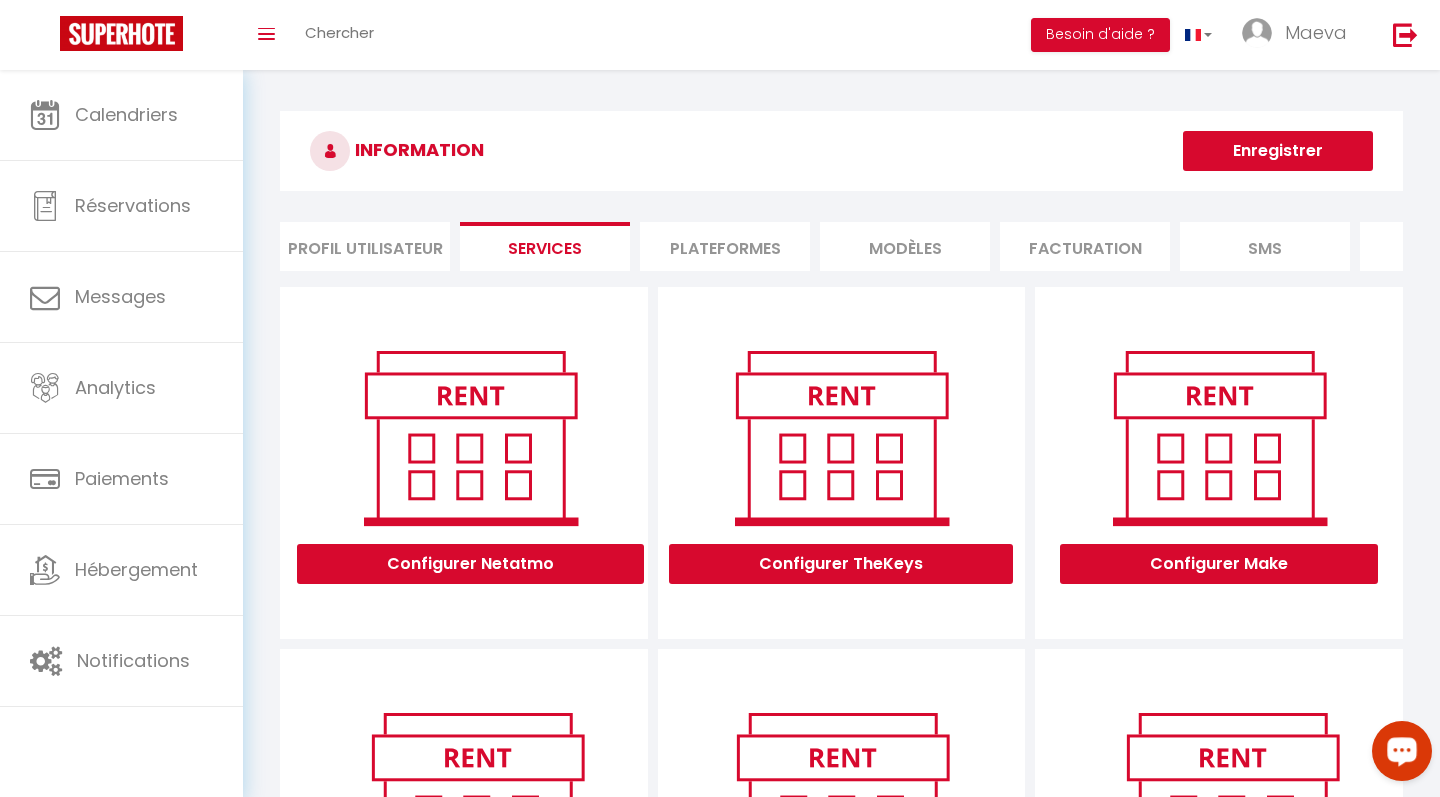 click at bounding box center [1402, 751] 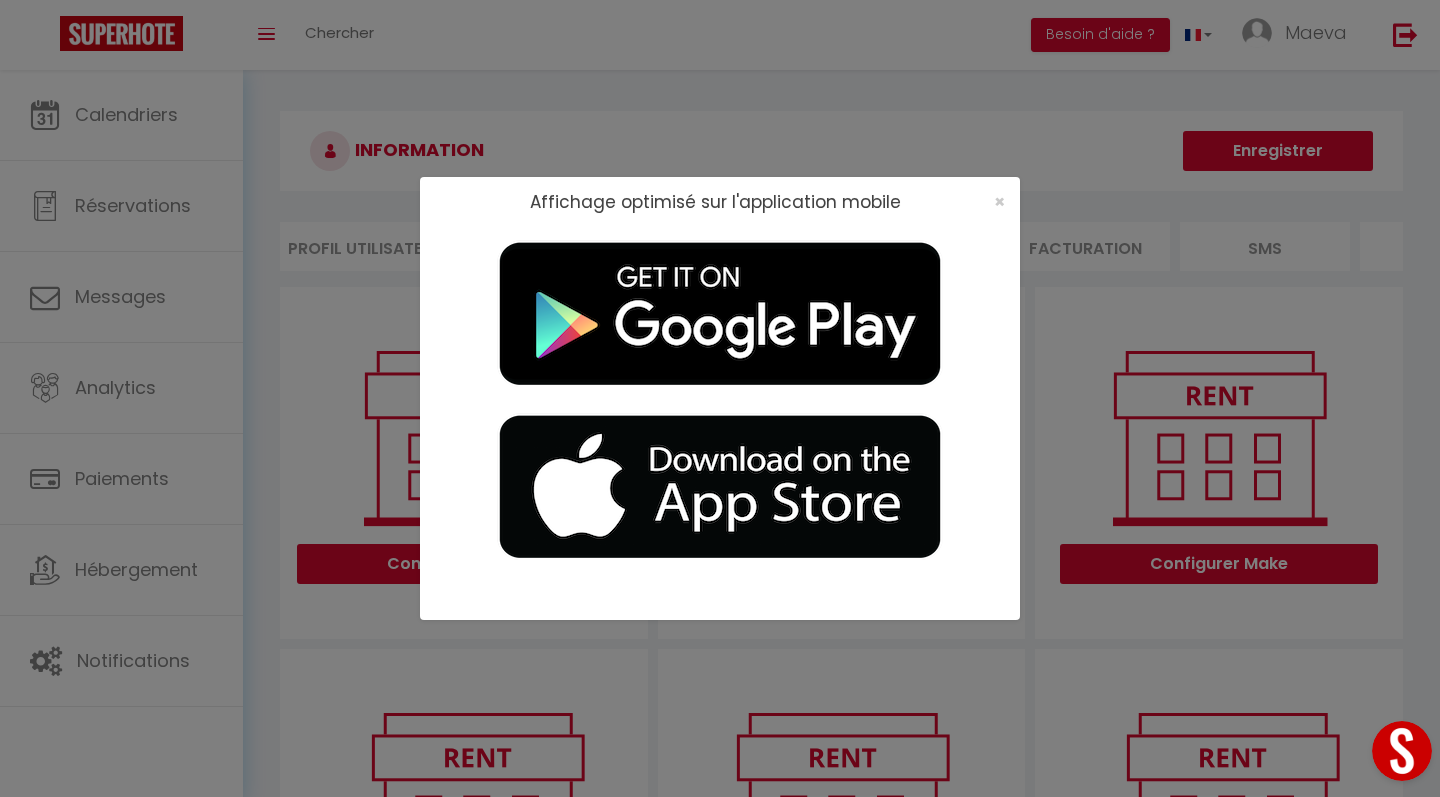 click on "×" at bounding box center (993, 202) 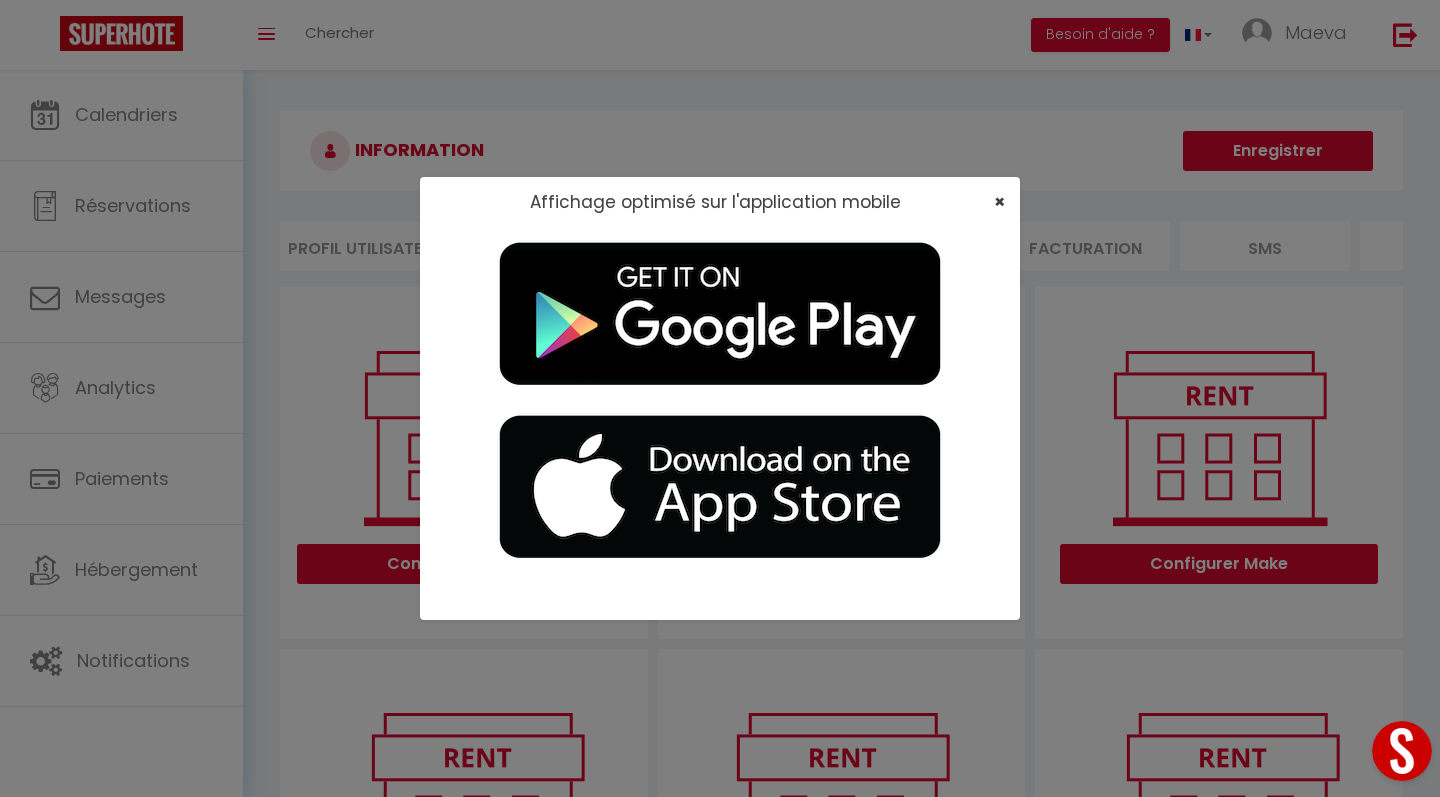click on "×" at bounding box center [999, 201] 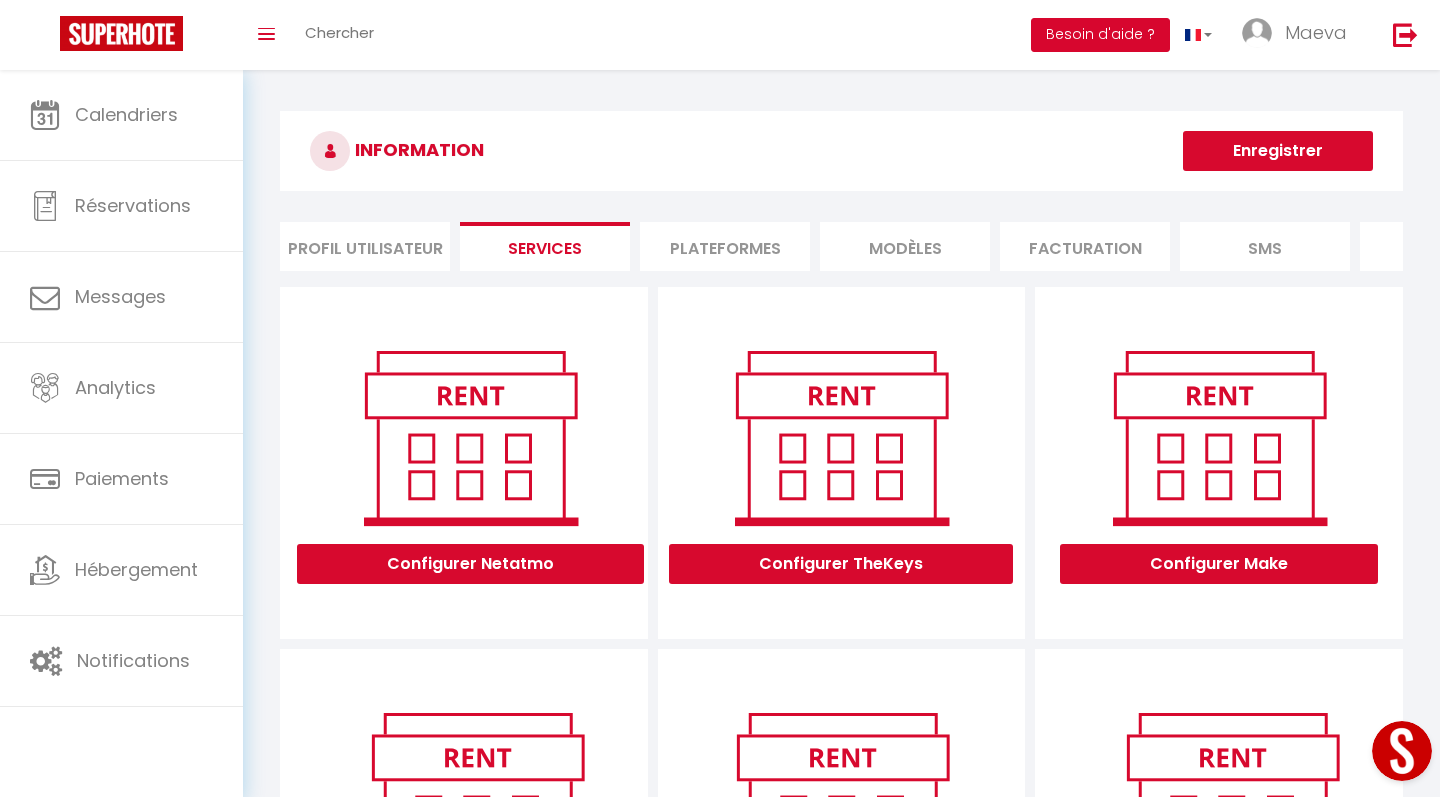 click on "Besoin d'aide ?" at bounding box center [1100, 35] 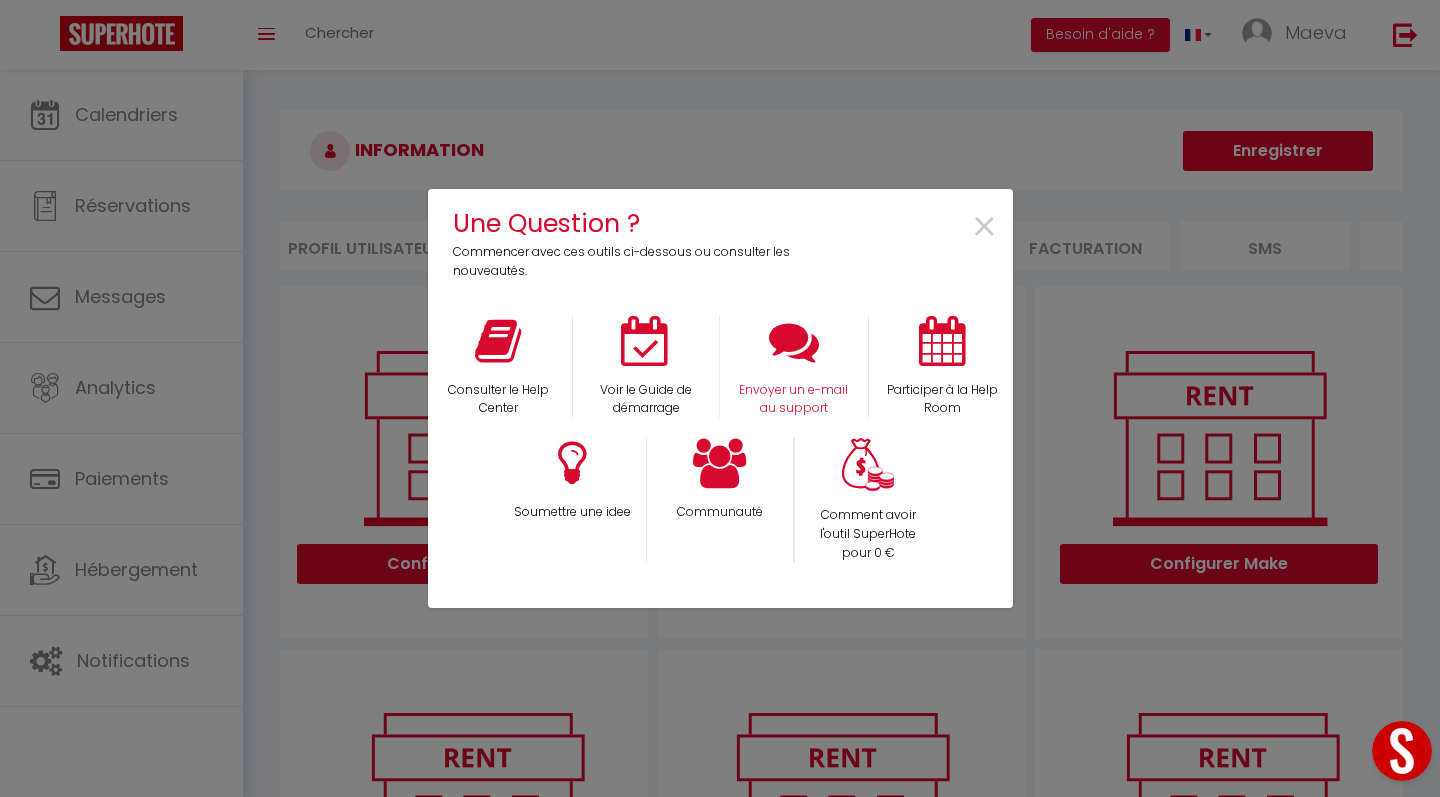 click on "Envoyer un e-mail au support" at bounding box center (794, 367) 